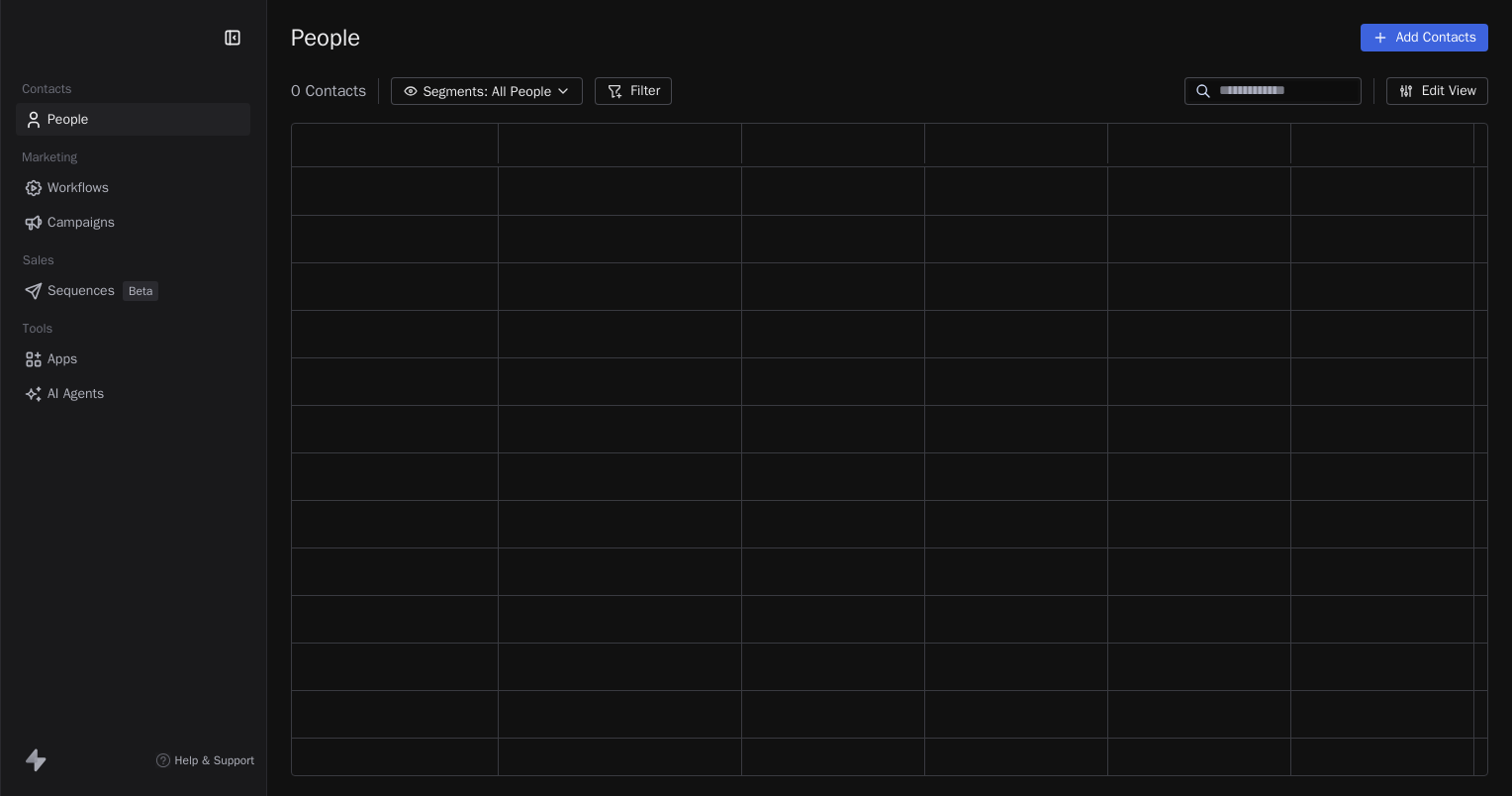 scroll, scrollTop: 0, scrollLeft: 0, axis: both 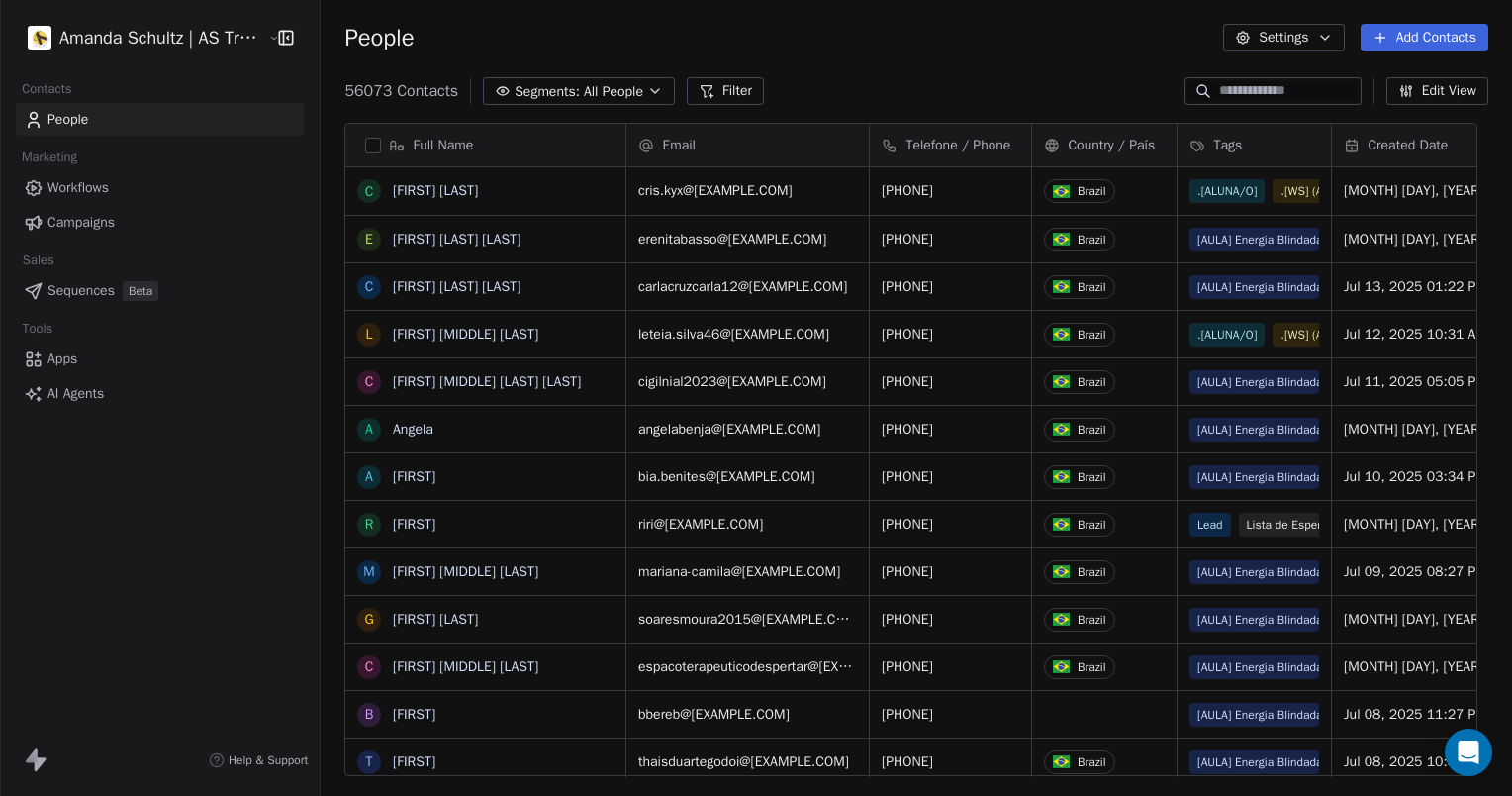 click on "Apps" at bounding box center (62, 358) 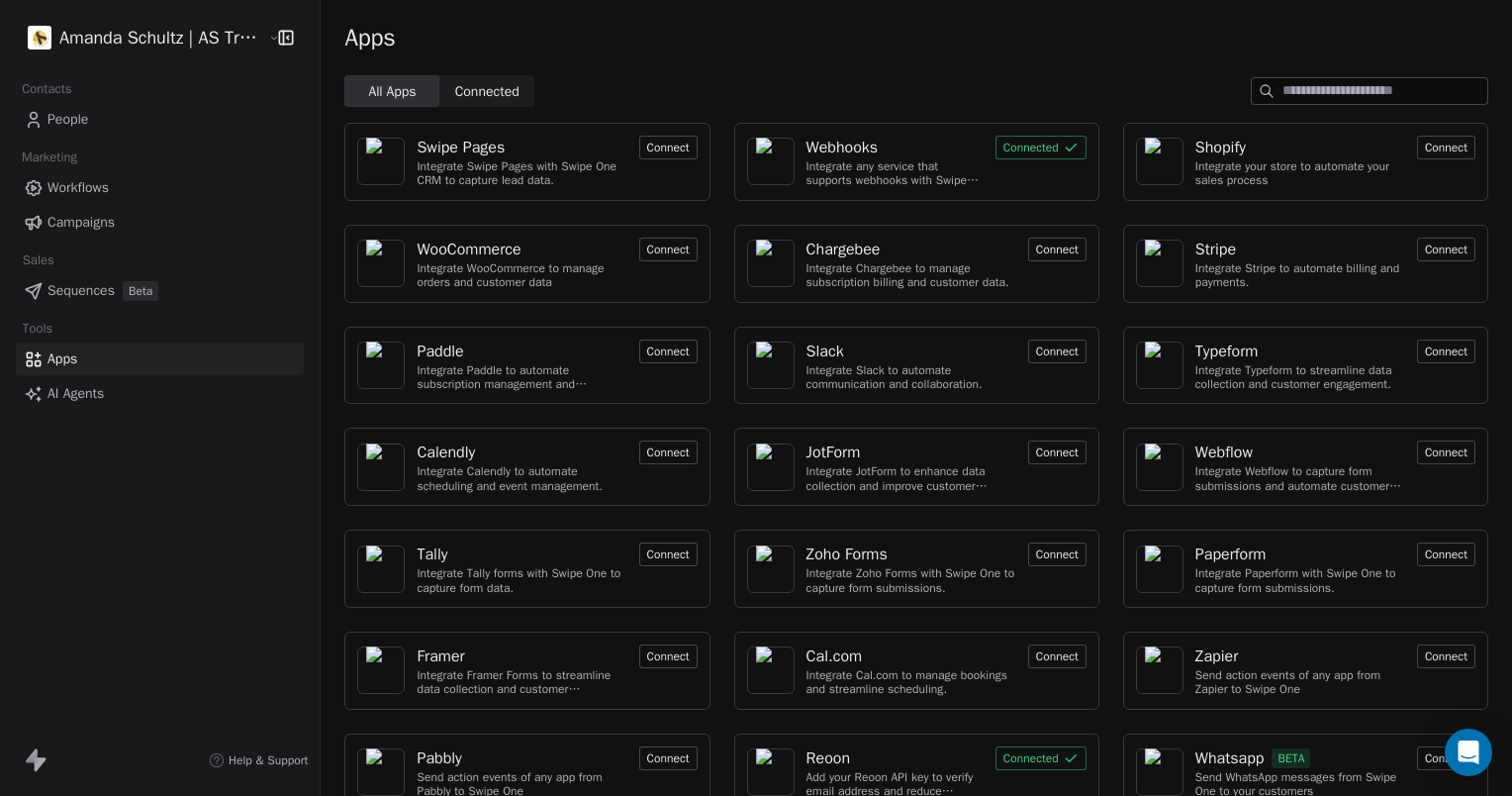 click on "Webhooks" at bounding box center [842, 148] 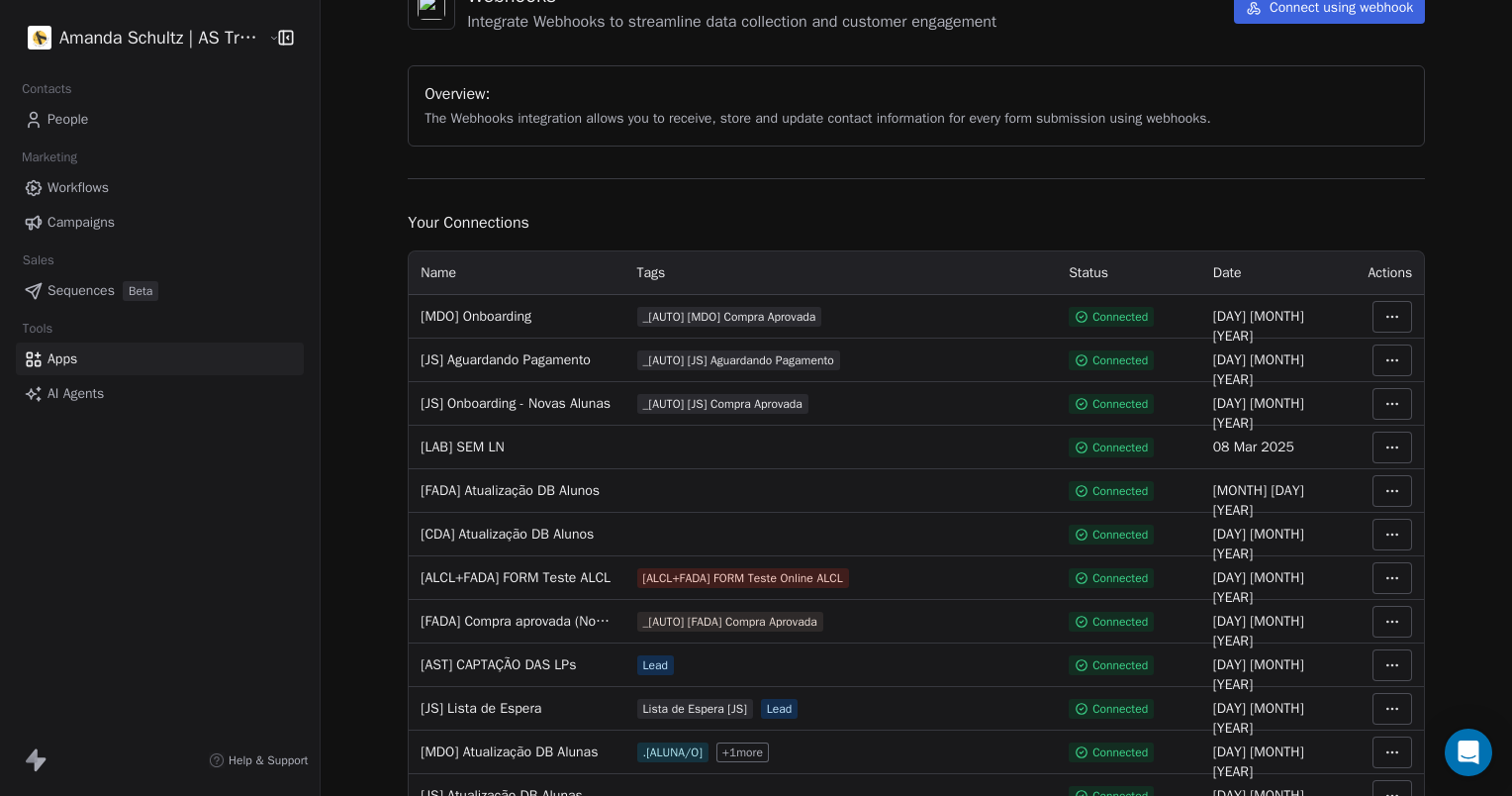 scroll, scrollTop: 265, scrollLeft: 0, axis: vertical 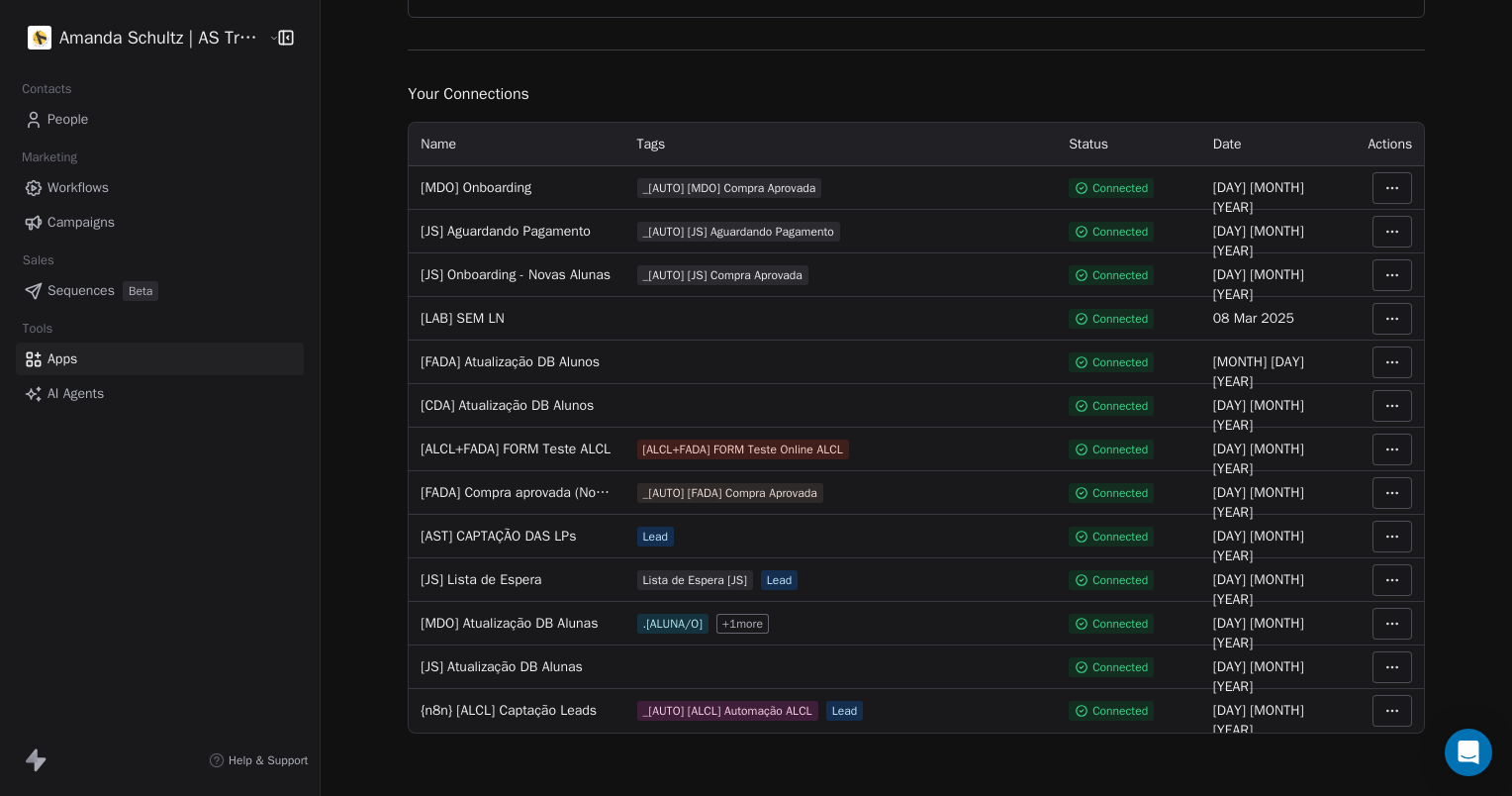 click on "Workflows" at bounding box center (78, 187) 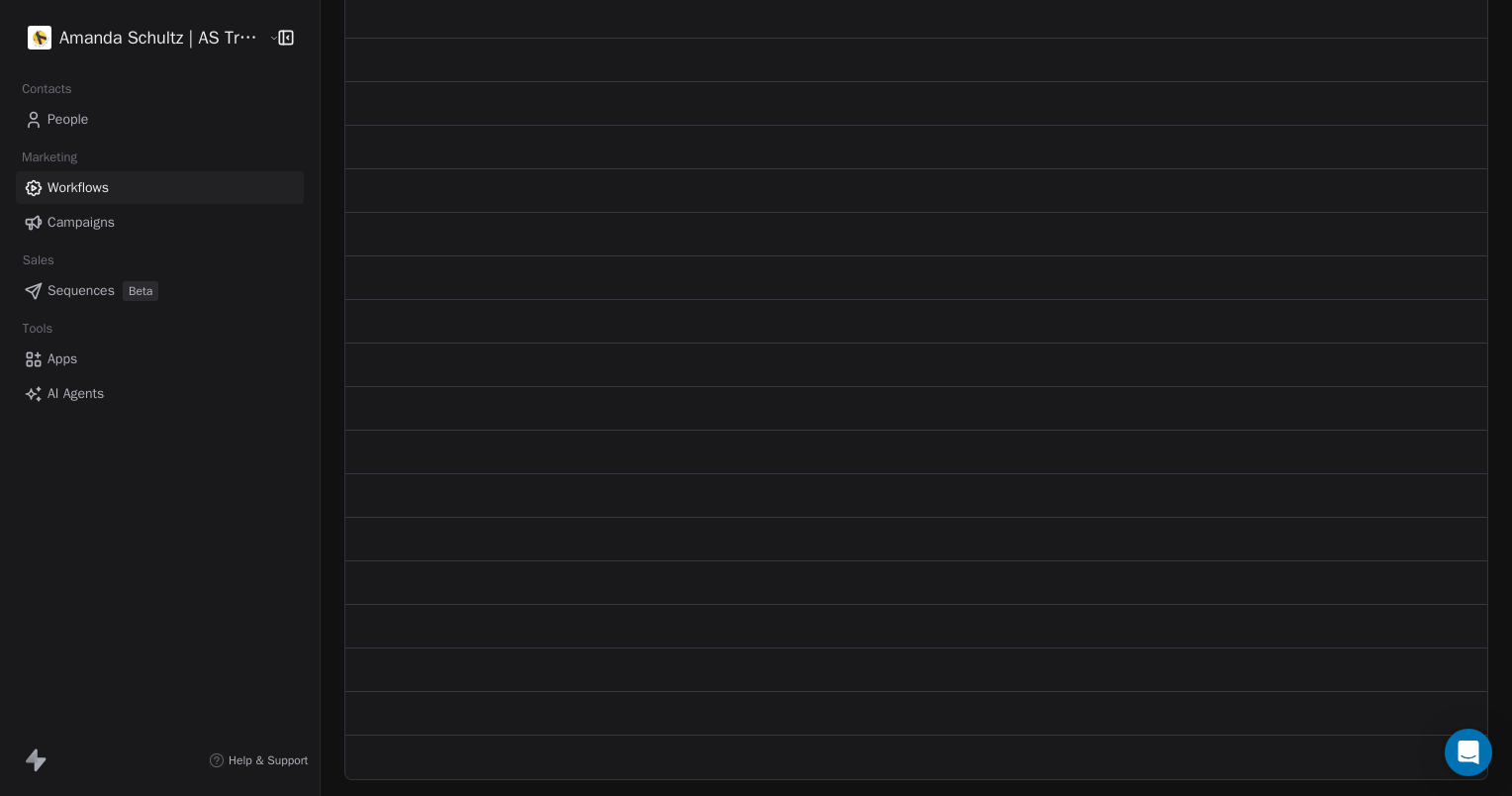 scroll, scrollTop: 0, scrollLeft: 0, axis: both 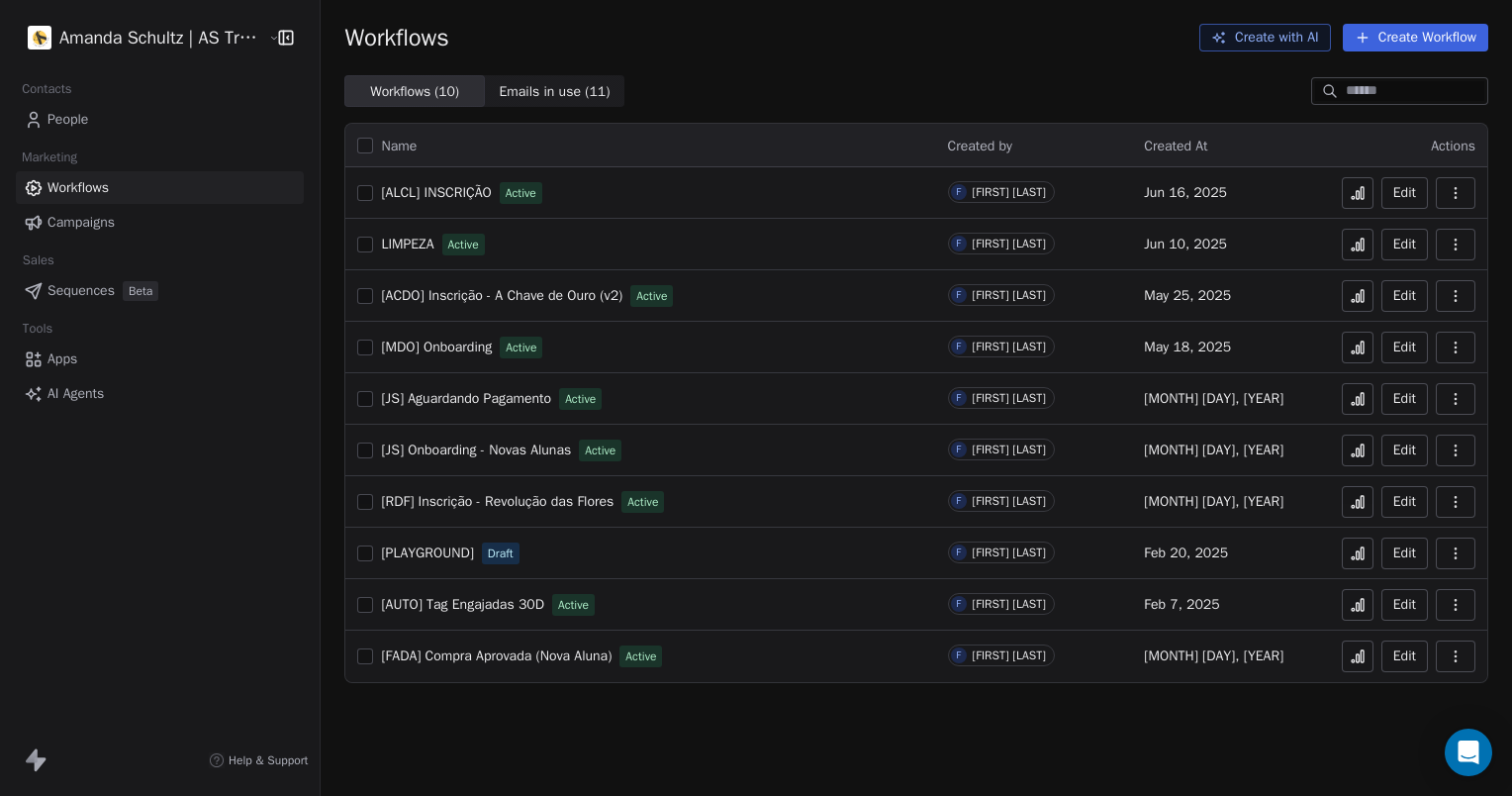 click at bounding box center (1456, 193) 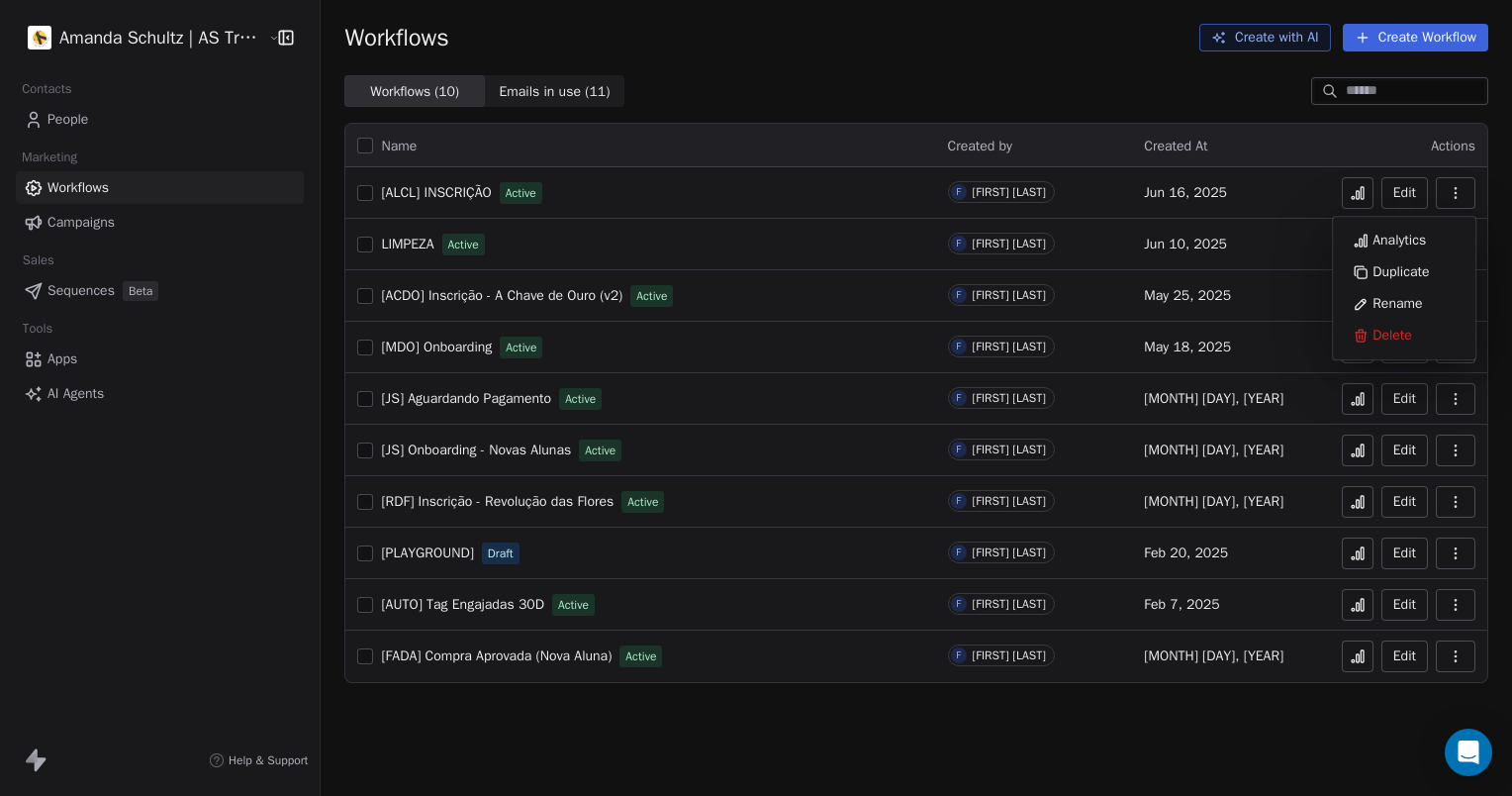 click on "Workflows  Create with AI  Create Workflow" at bounding box center (916, 38) 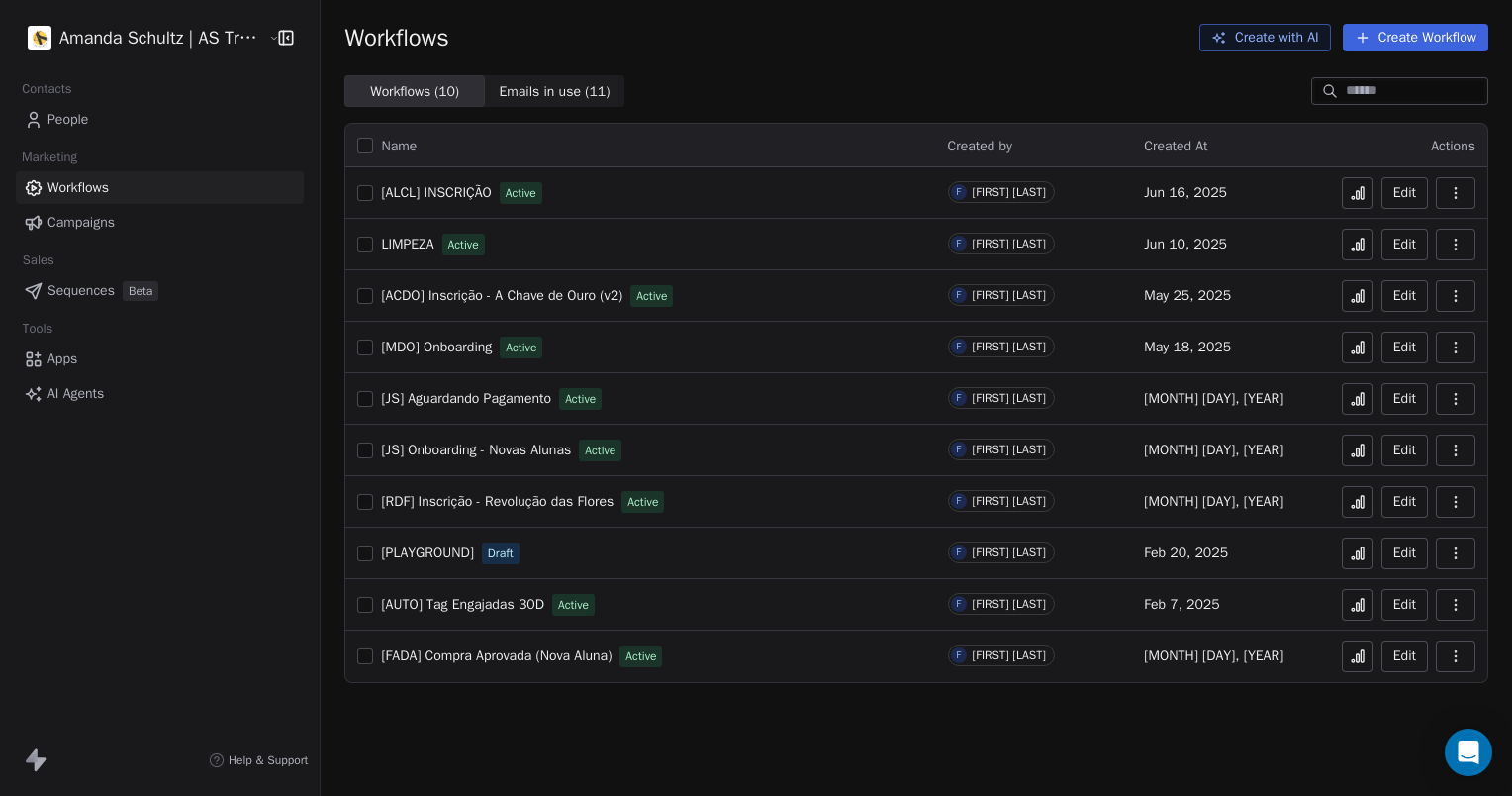 click on "Amanda Schultz | AS Treinamentos Contacts People Marketing Workflows Campaigns Sales Sequences Beta Tools Apps AI Agents Help & Support Workflows  Create with AI  Create Workflow Workflows ( 10 ) Workflows ( 10 ) Emails in use ( 11 ) Emails in use ( 11 ) Name Created by Created At Actions [ALCL] INSCRIÇÃO Active F Fabio Gaulke Jun 16, 2025 Edit LIMPEZA Active F Fabio Gaulke Jun 10, 2025 Edit [ACDO] Inscrição - A Chave de Ouro (v2) Active F Fabio Gaulke May 25, 2025 Edit [MDO] Onboarding Active F Fabio Gaulke May 18, 2025 Edit [JS] Aguardando Pagamento Active F Fabio Gaulke Apr 6, 2025 Edit [JS] Onboarding - Novas Alunas Active F Fabio Gaulke Apr 6, 2025 Edit [RDF] Inscrição - Revolução das Flores Active F Fabio Gaulke Mar 17, 2025 Edit [PLAYGROUND] Draft F Fabio Gaulke Feb 20, 2025 Edit [AUTO] Tag Engajadas 30D Active F Fabio Gaulke Feb 7, 2025 Edit [FADA] Compra Aprovada (Nova Aluna) Active F Fabio Gaulke Feb 3, 2025 Edit" at bounding box center [756, 398] 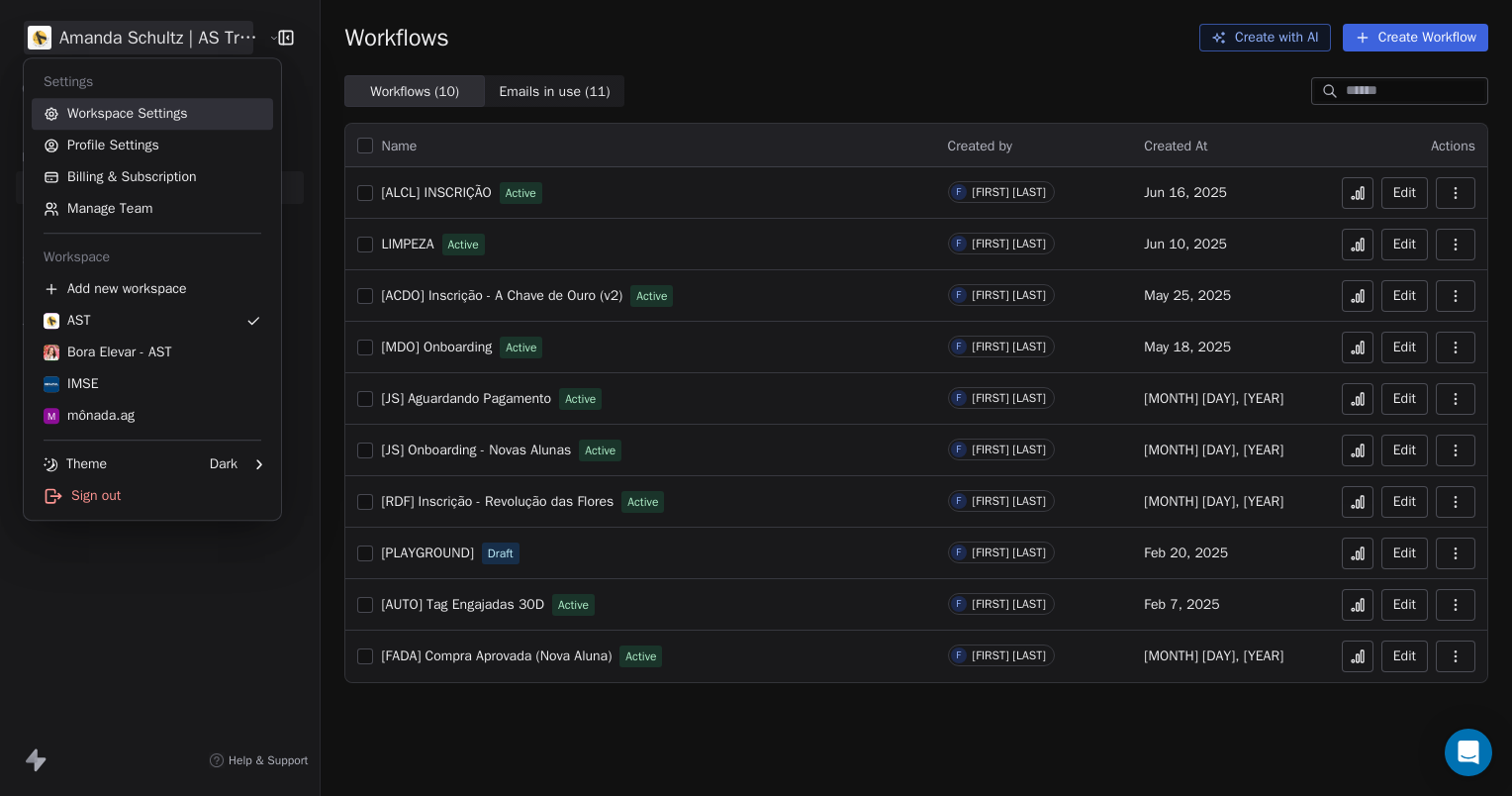 click on "Workspace Settings" at bounding box center [152, 114] 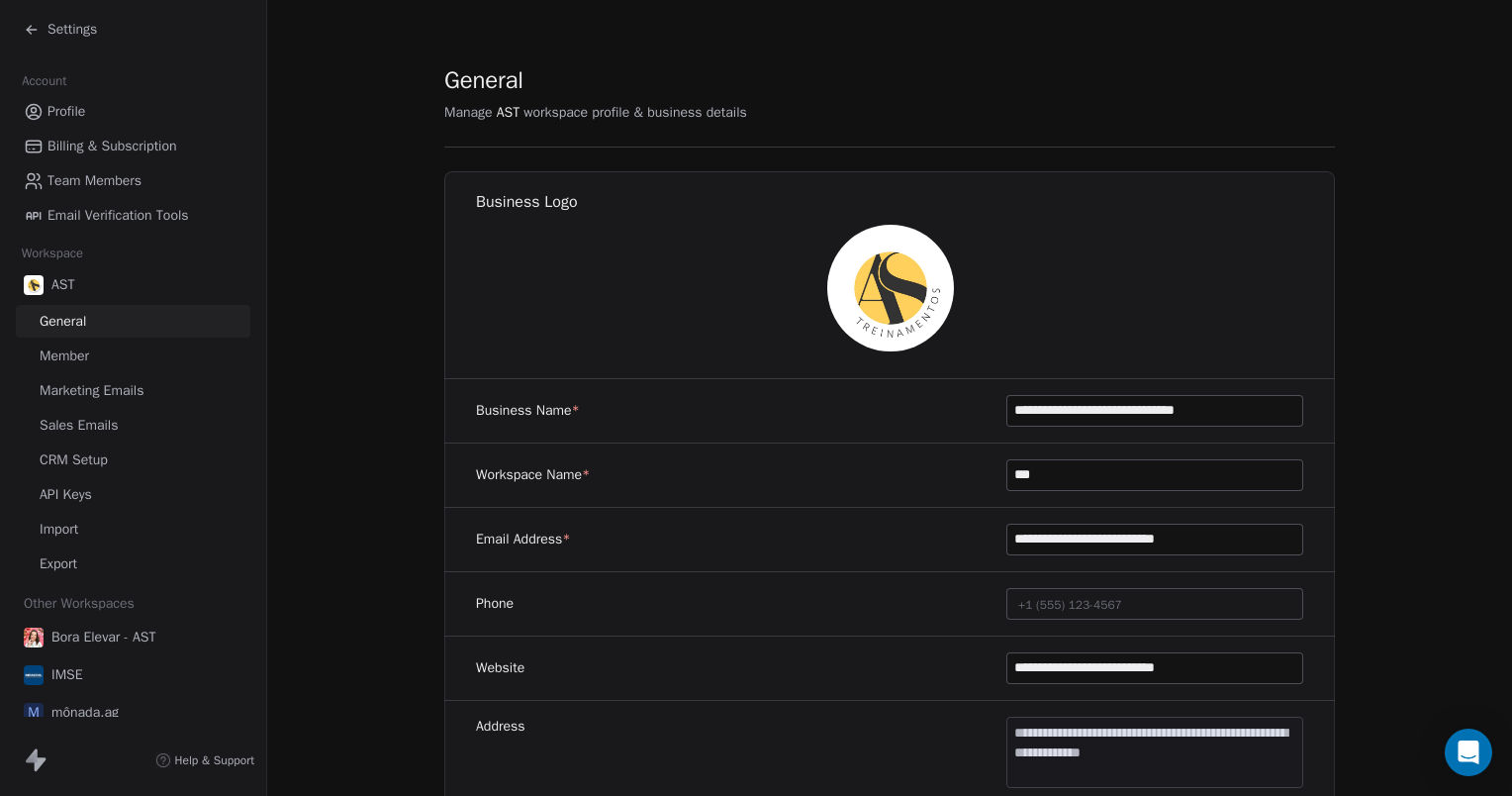 click on "Sales Emails" at bounding box center [78, 425] 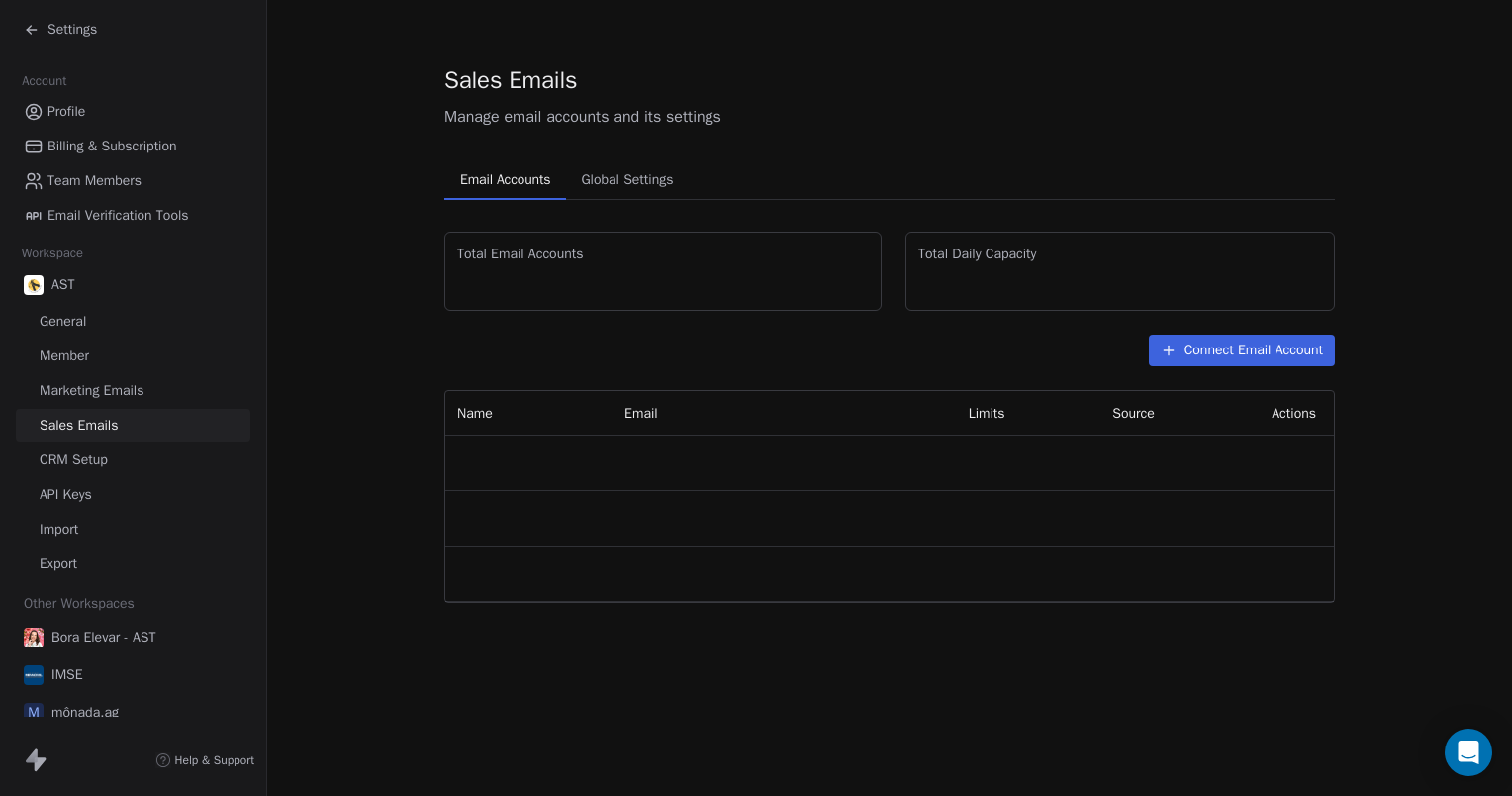 click on "CRM Setup" at bounding box center (73, 459) 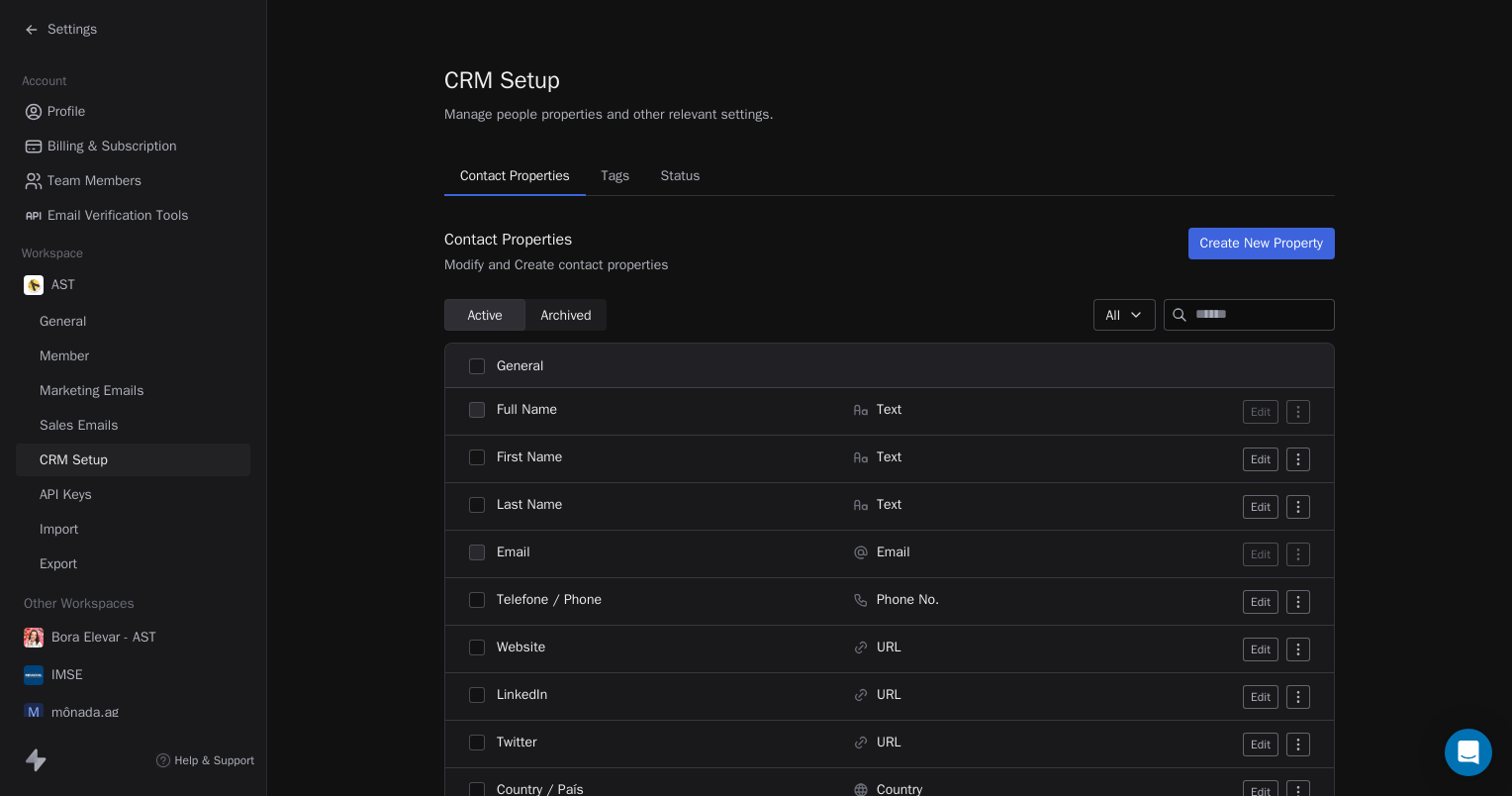 click on "Tags" at bounding box center [614, 176] 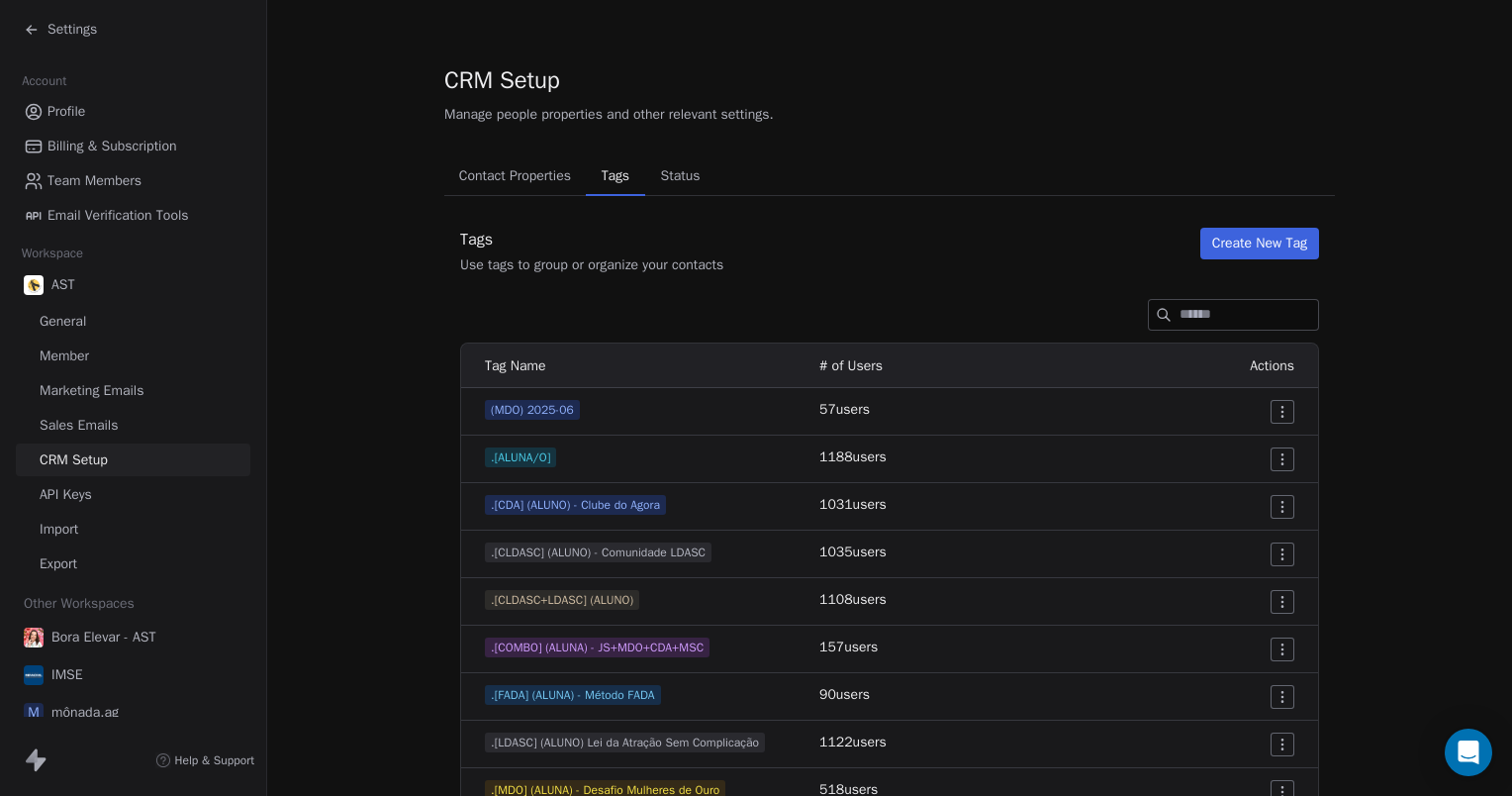 click at bounding box center [1249, 315] 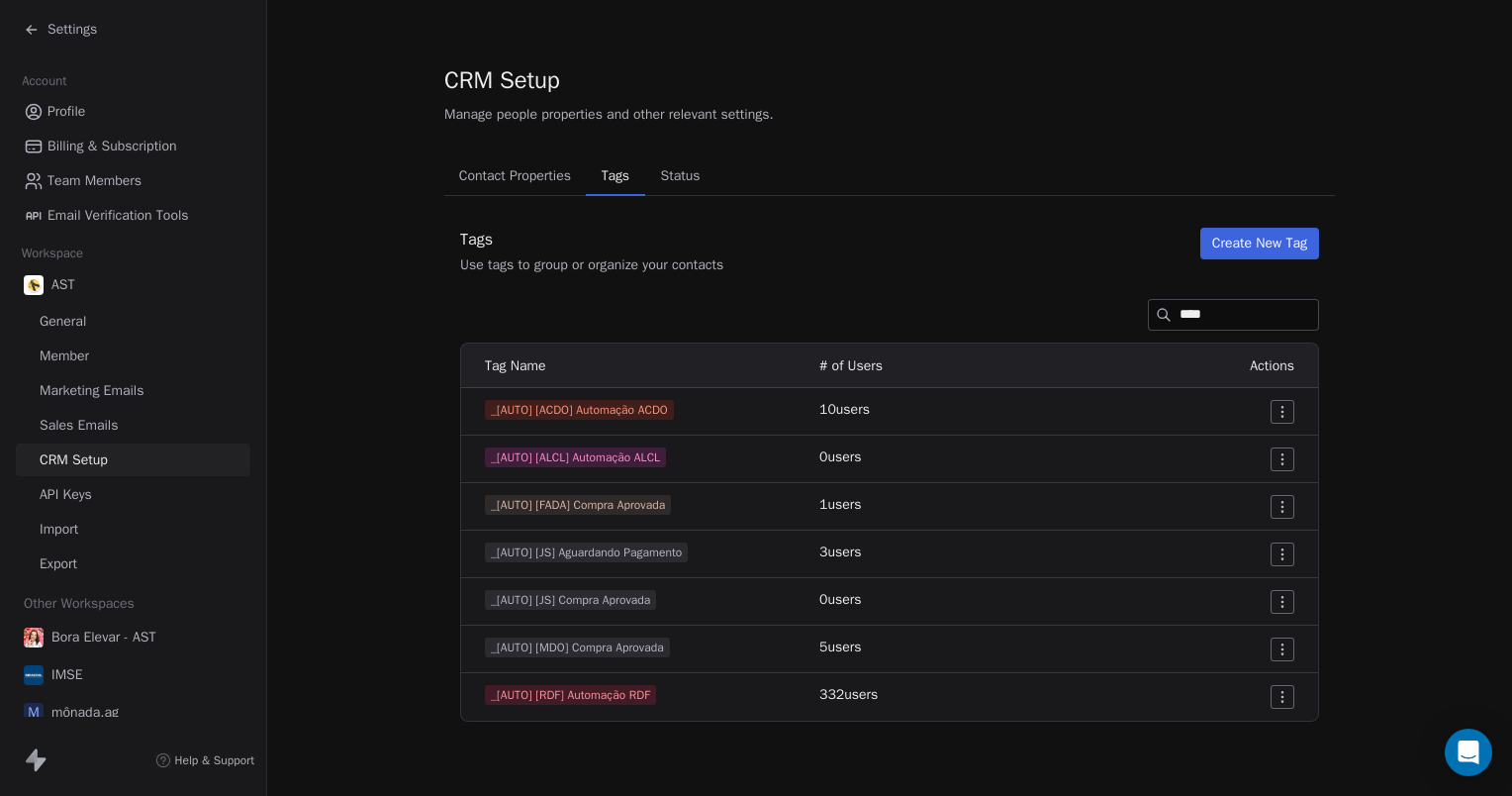 type on "****" 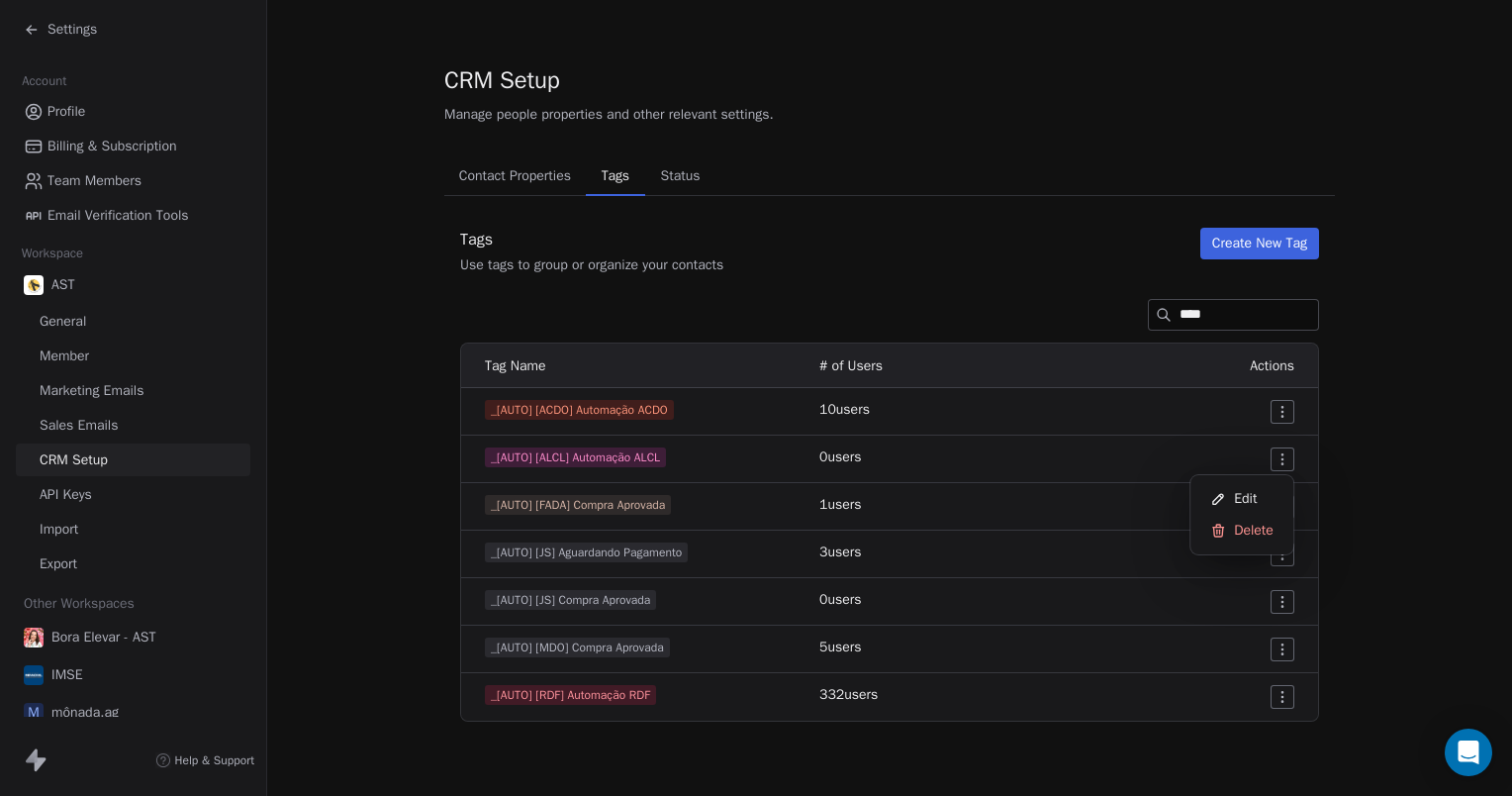 click on "Settings Account Profile Billing & Subscription Team Members Email Verification Tools Workspace AST General Member Marketing Emails Sales Emails CRM Setup API Keys Import Export Other Workspaces Bora Elevar - AST IMSE m mônada.ag Help & Support CRM Setup Manage people properties and other relevant settings. Contact Properties Contact Properties Tags Tags Status Status Tags Use tags to group or organize your contacts Create New Tag **** Tag Name # of Users Actions _[AUTO] [ACDO] Automação ACDO 10  users _[AUTO] [ALCL] Automação ALCL 0  users _[AUTO] [FADA] Compra Aprovada 1  users _[AUTO] [JS] Aguardando Pagamento 3  users _[AUTO] [JS] Compra Aprovada 0  users _[AUTO] [MDO] Compra Aprovada 5  users _[AUTO] [RDF] Automação RDF 332  users
Edit Delete" at bounding box center [756, 398] 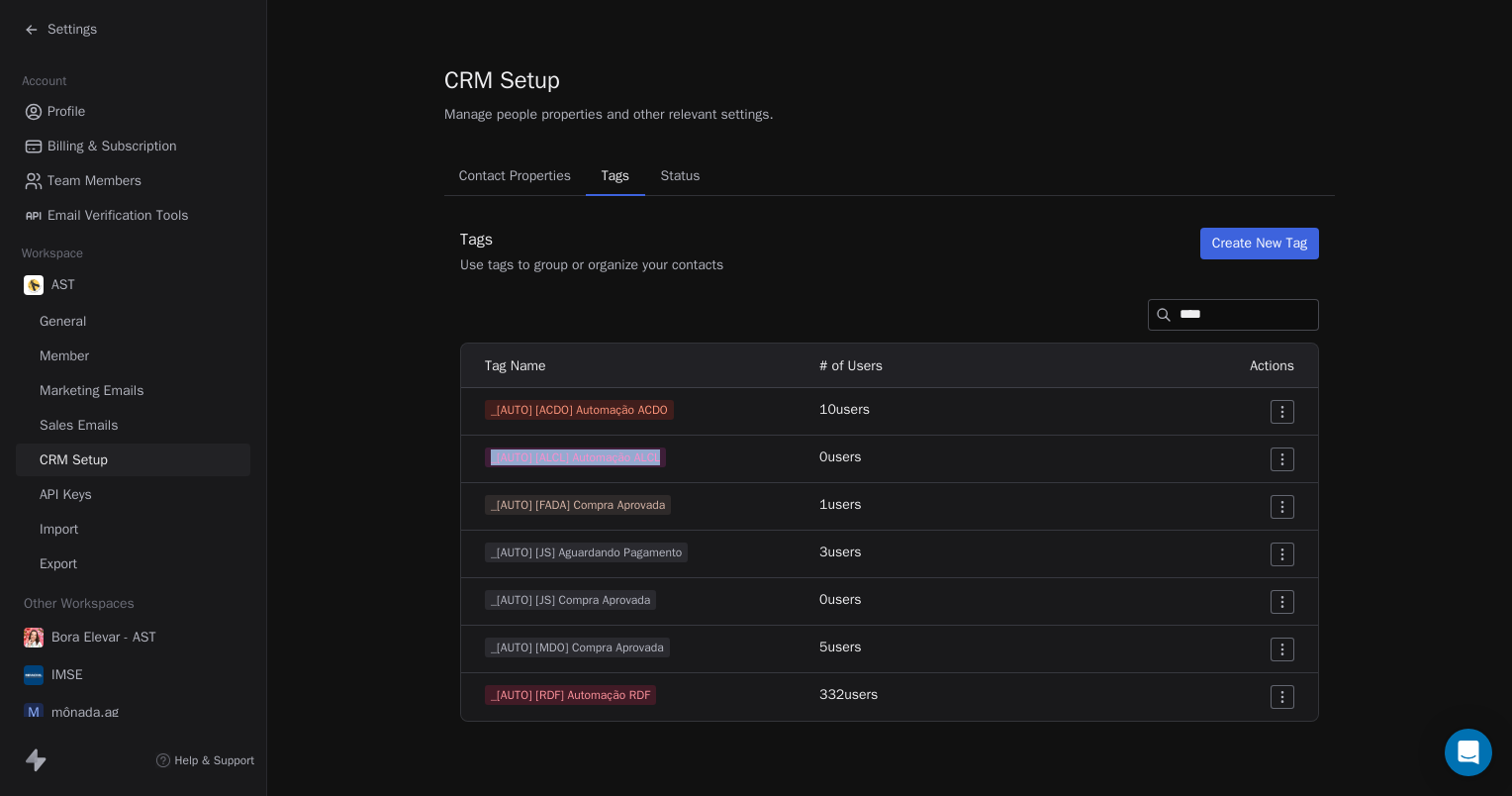 drag, startPoint x: 685, startPoint y: 462, endPoint x: 471, endPoint y: 469, distance: 214.1145 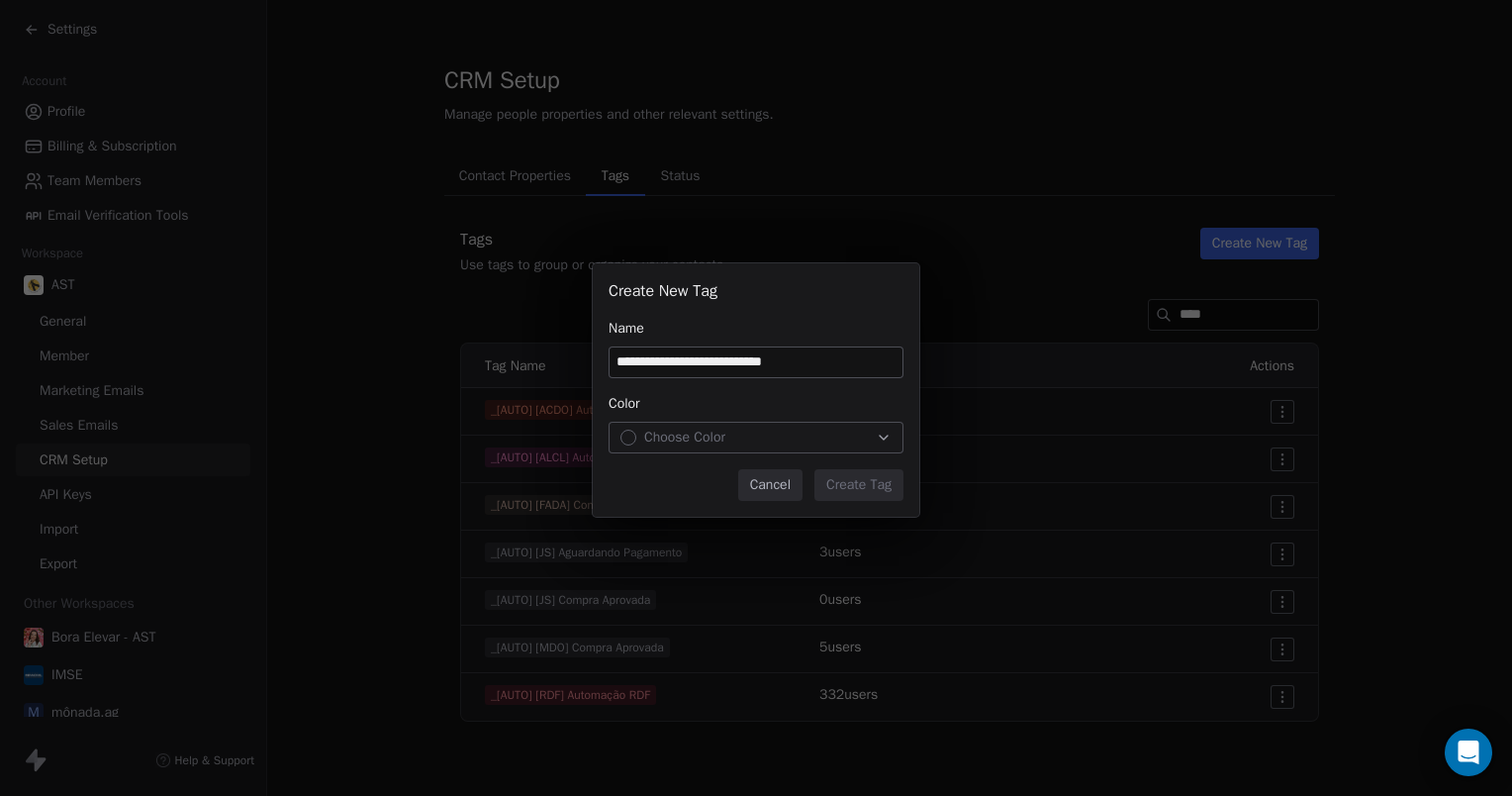 click on "**********" at bounding box center (756, 362) 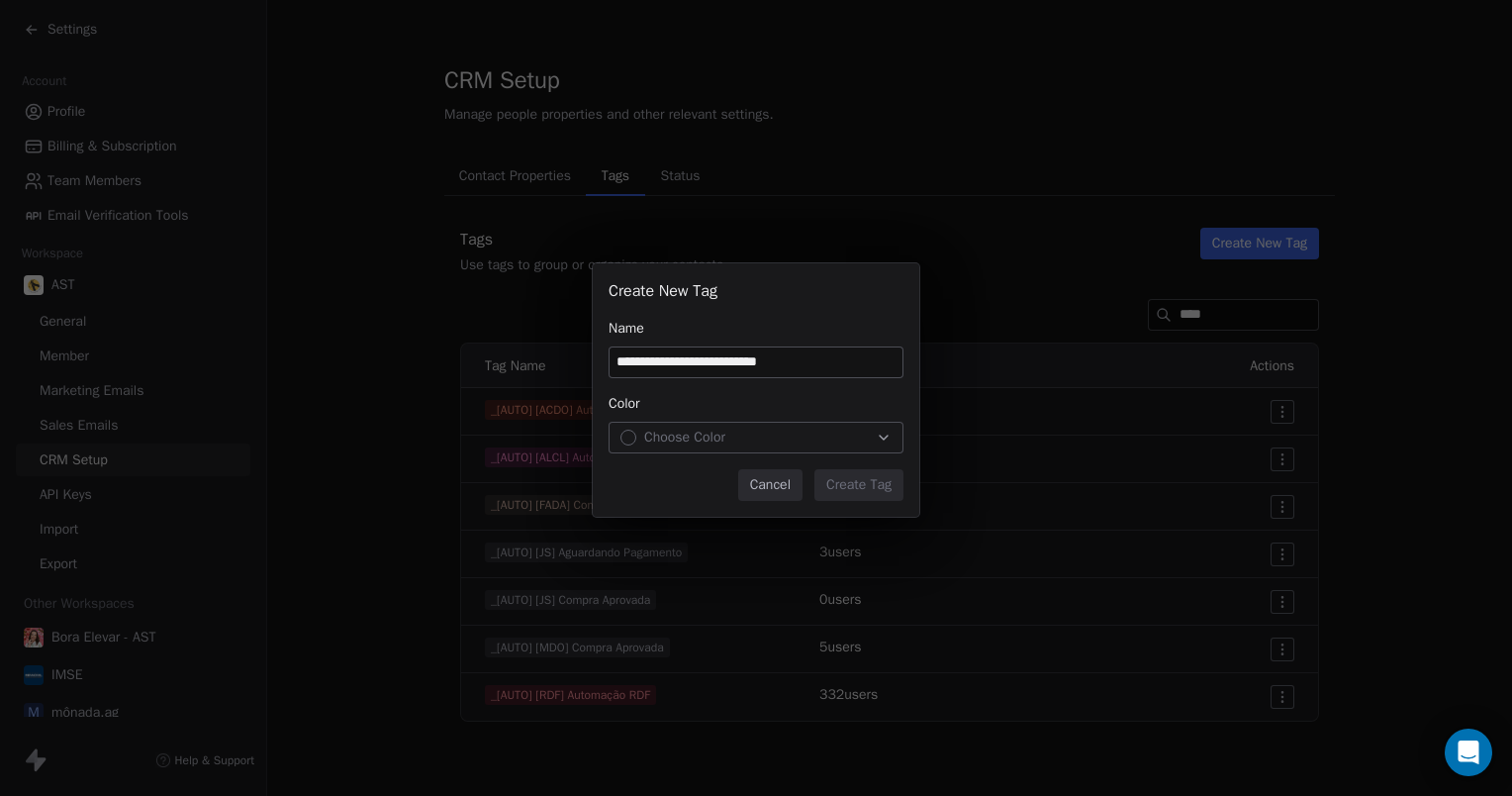 click on "**********" at bounding box center [756, 362] 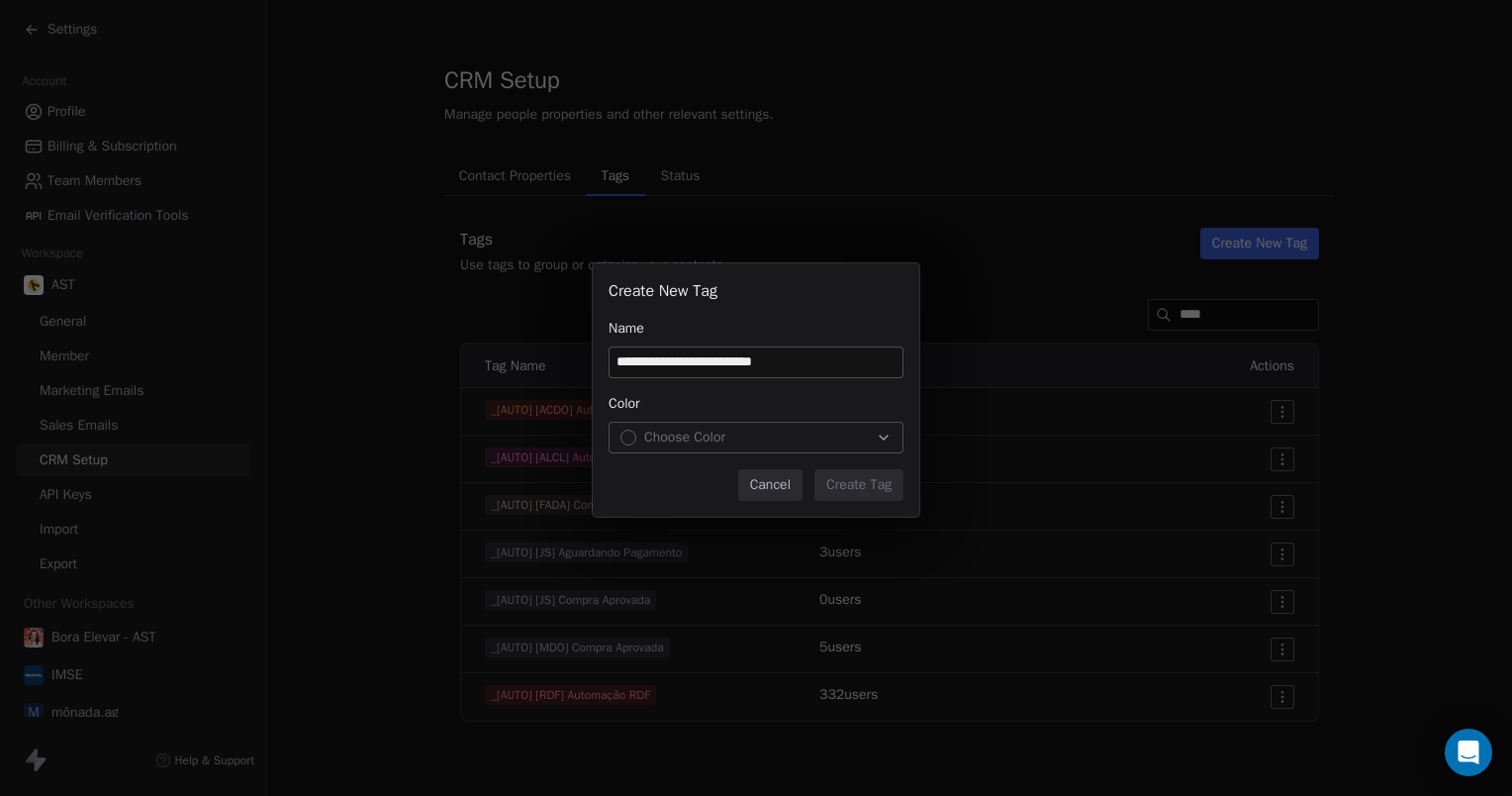 type on "**********" 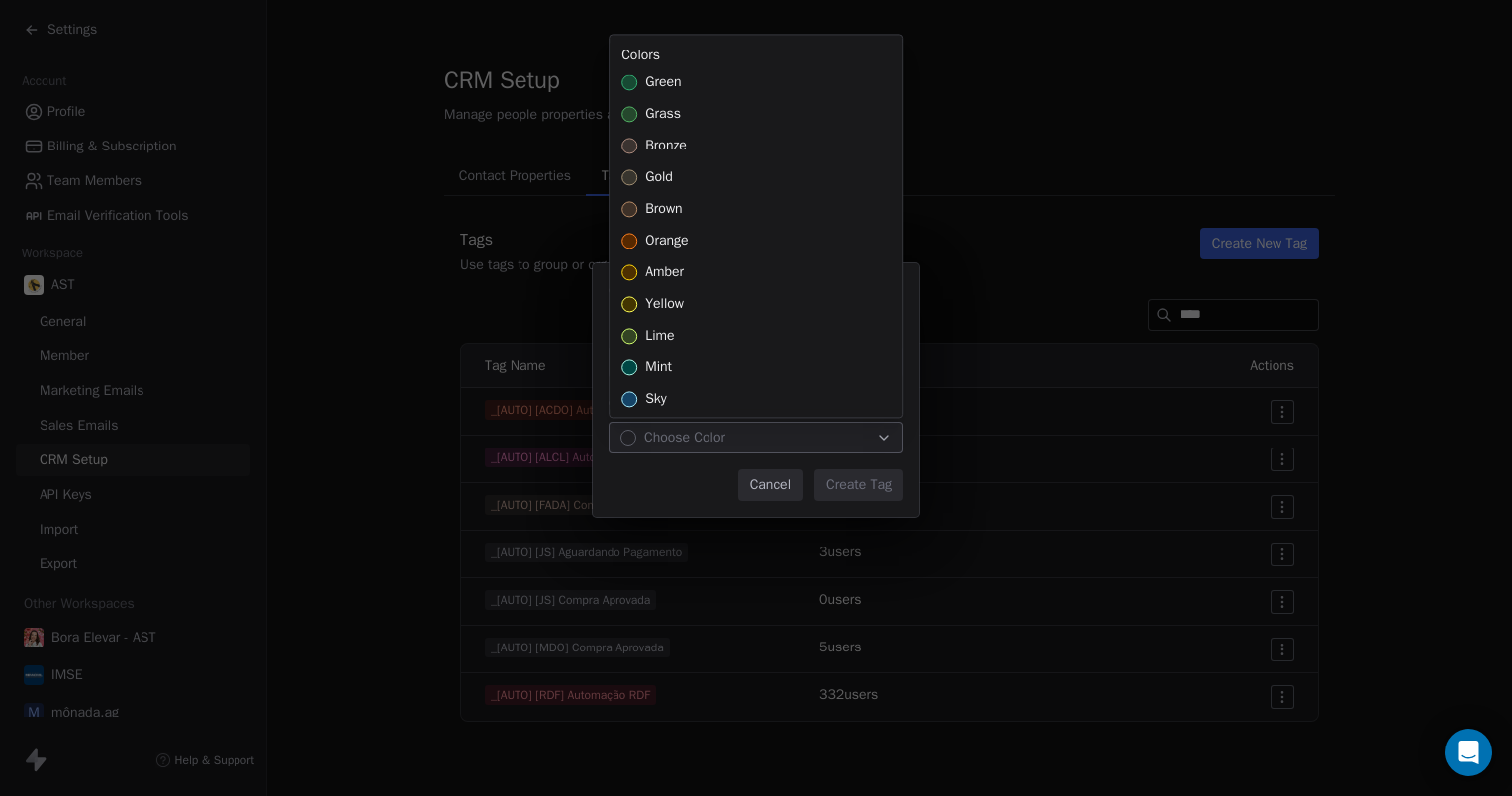 scroll, scrollTop: 489, scrollLeft: 0, axis: vertical 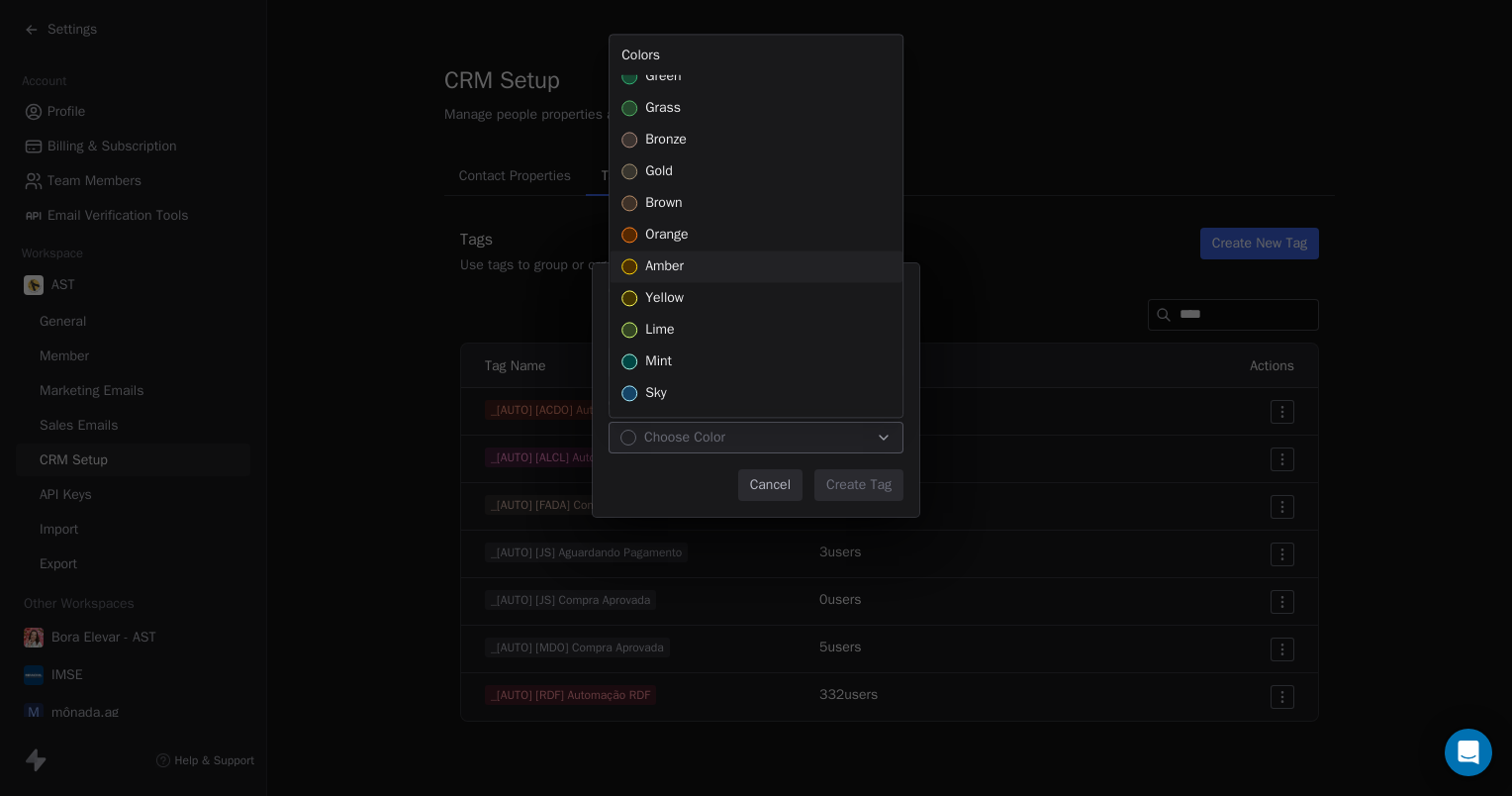 click on "amber" at bounding box center (756, 266) 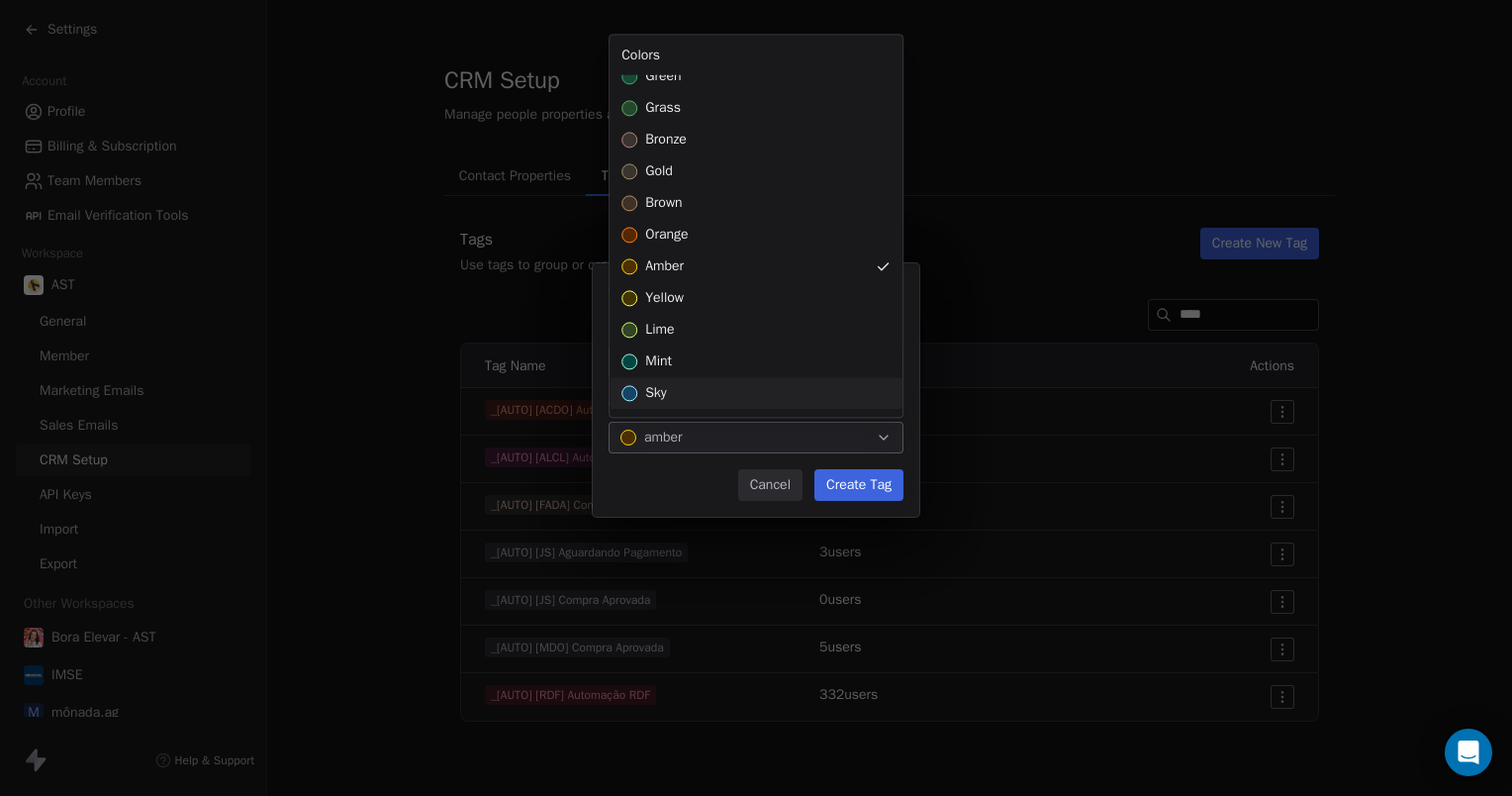 click on "**********" at bounding box center [756, 398] 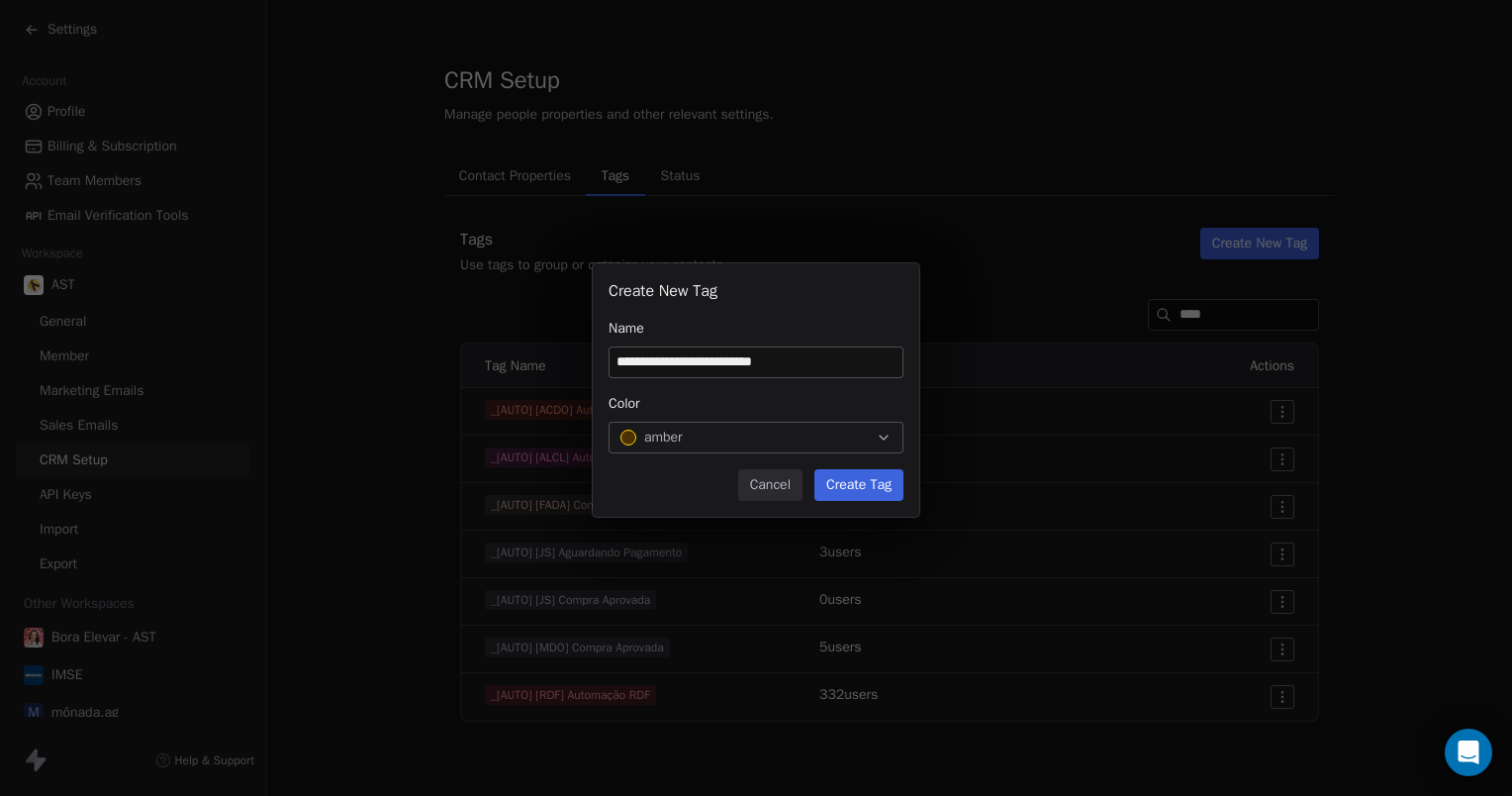 click on "Create Tag" at bounding box center [859, 485] 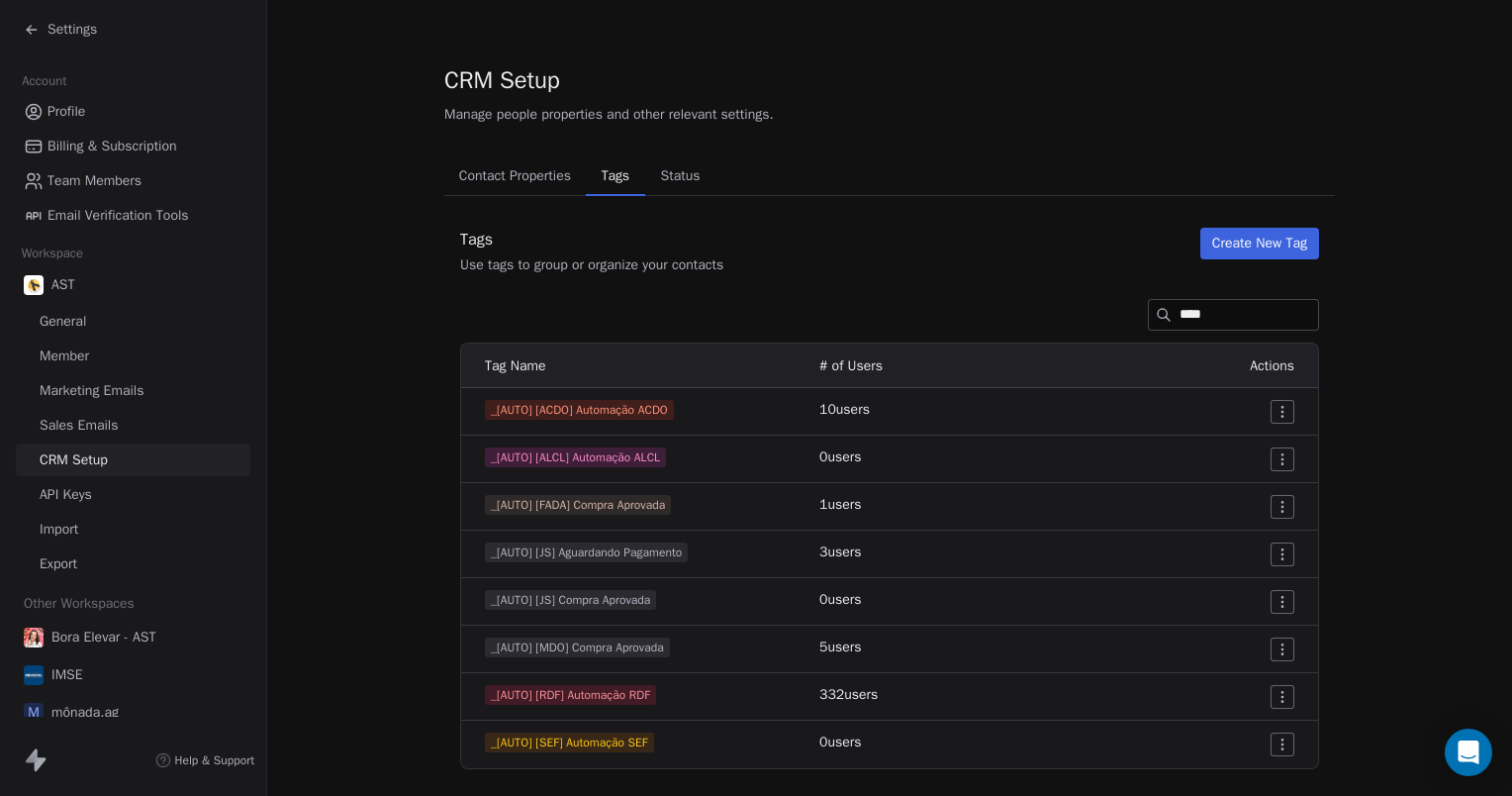 click 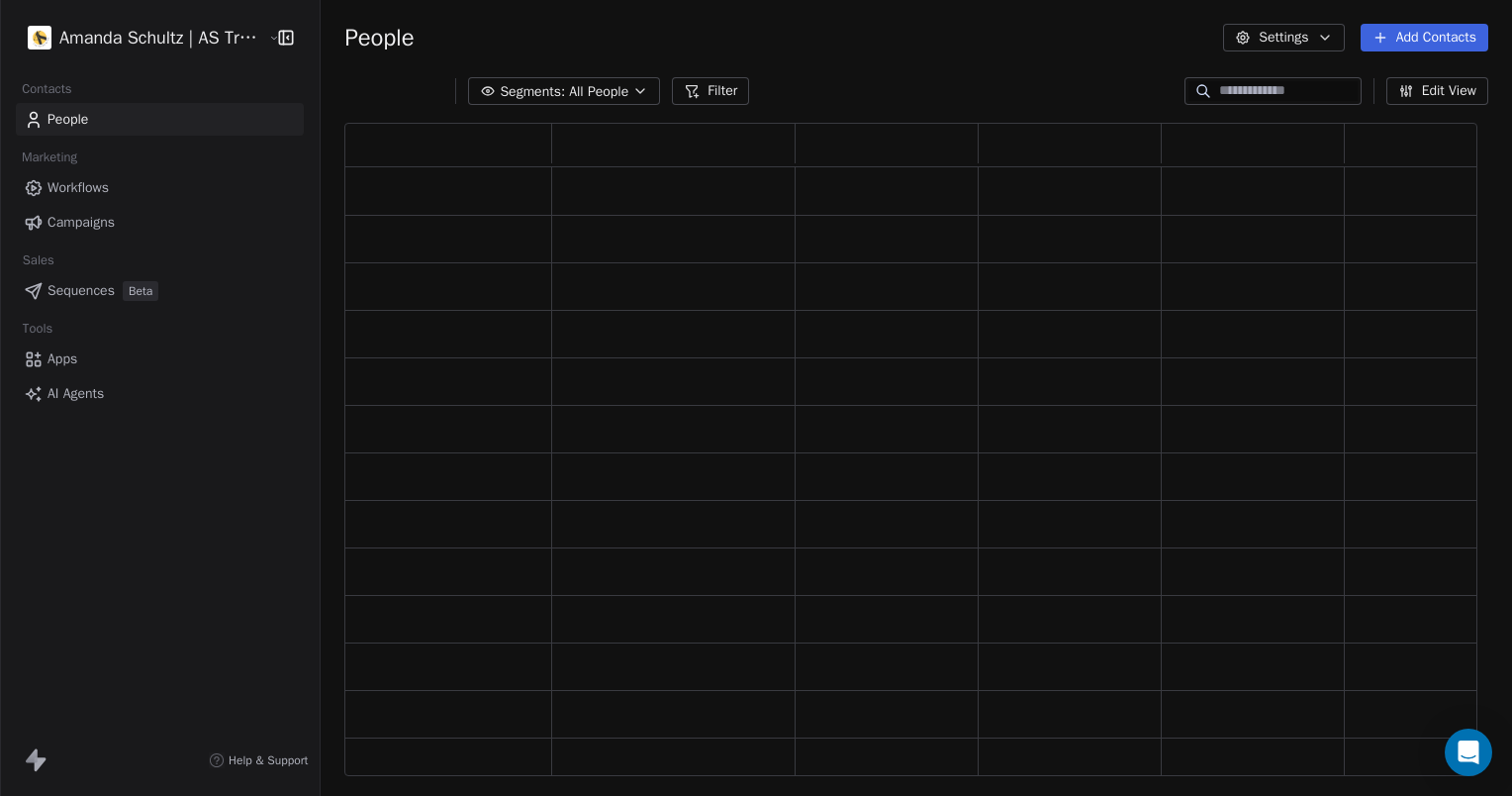 scroll, scrollTop: 16, scrollLeft: 16, axis: both 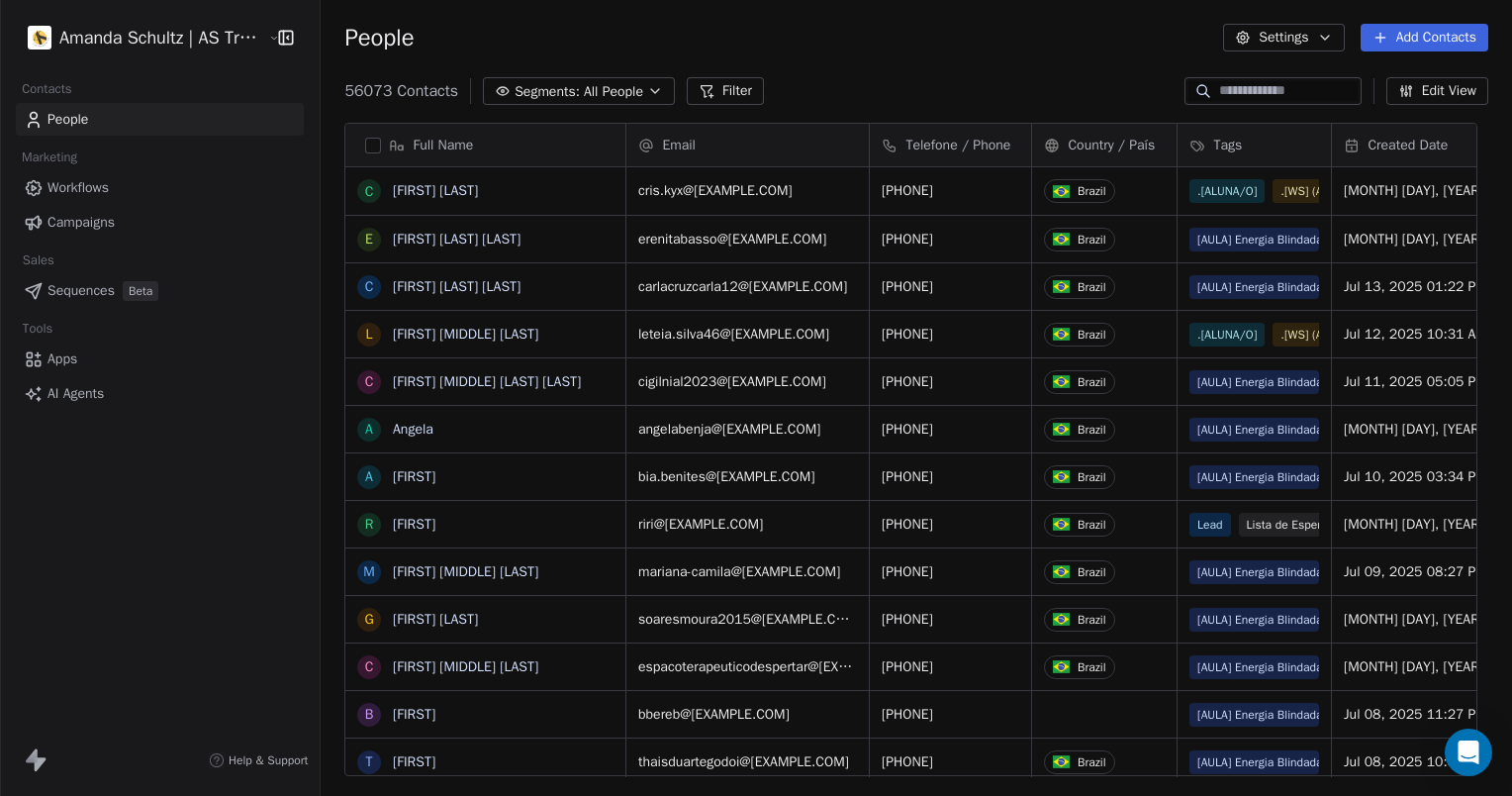 click on "Workflows" at bounding box center [78, 187] 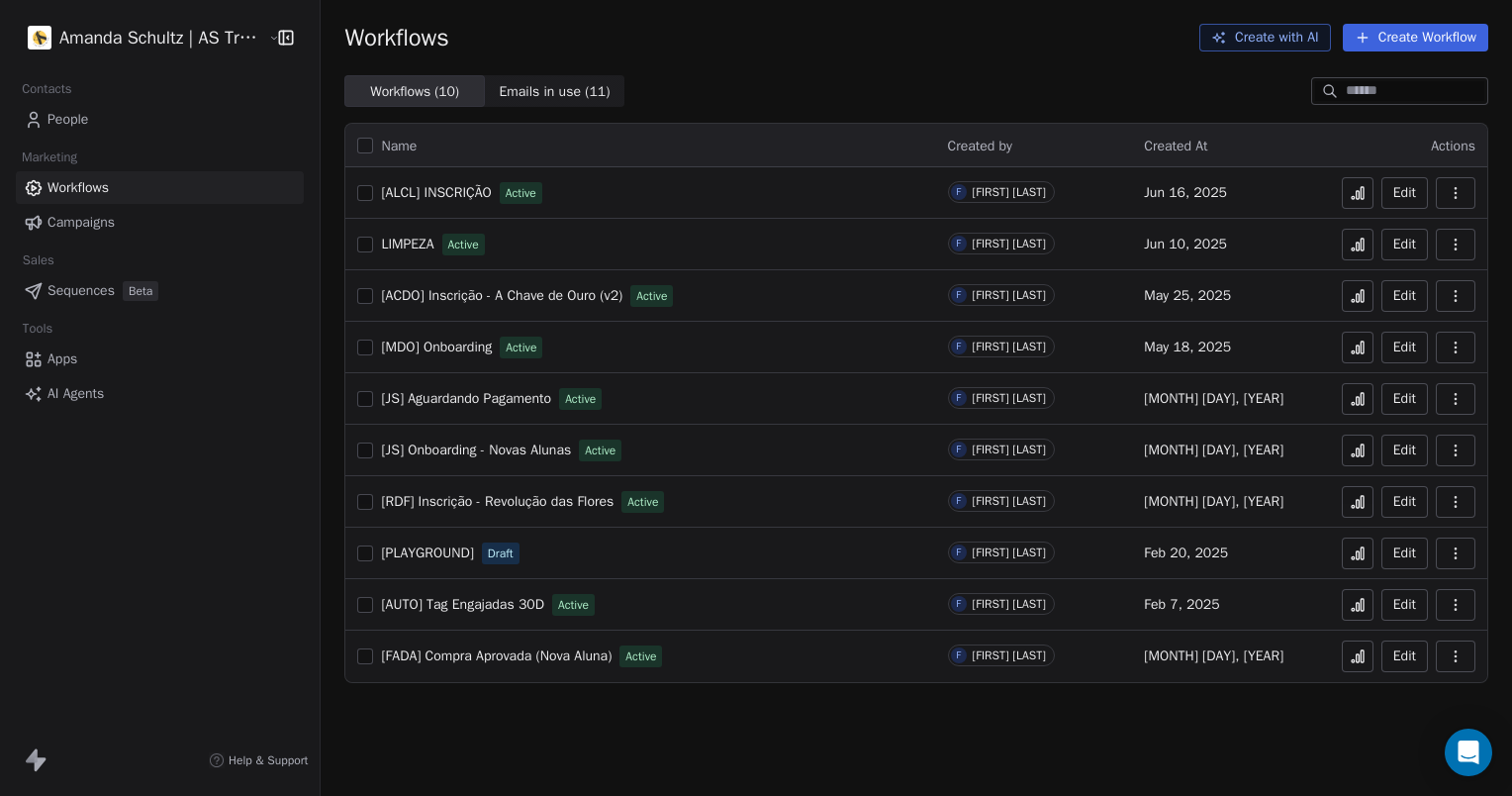 click 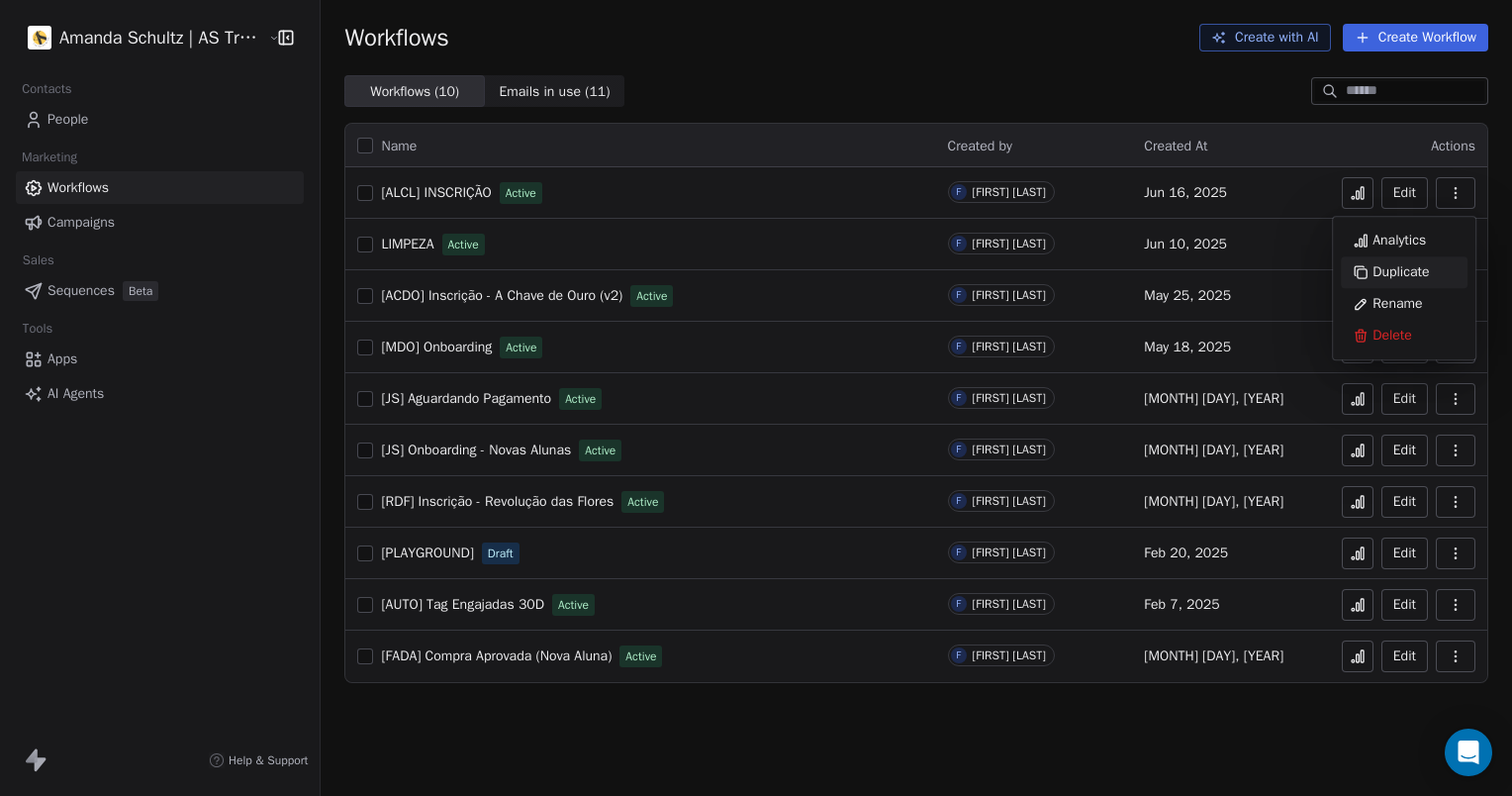 click on "Duplicate" at bounding box center [1400, 272] 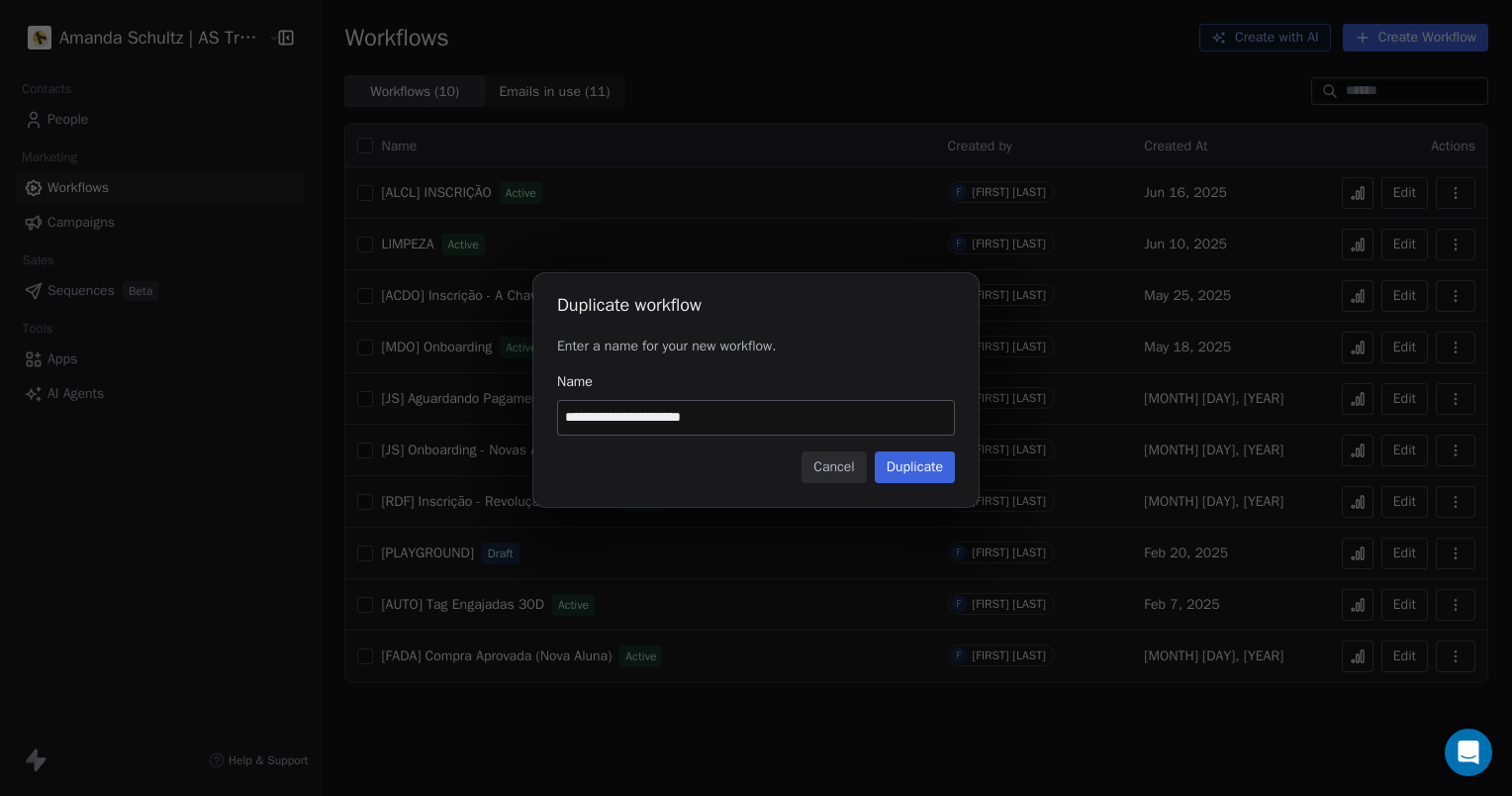 drag, startPoint x: 748, startPoint y: 419, endPoint x: 681, endPoint y: 430, distance: 67.89698 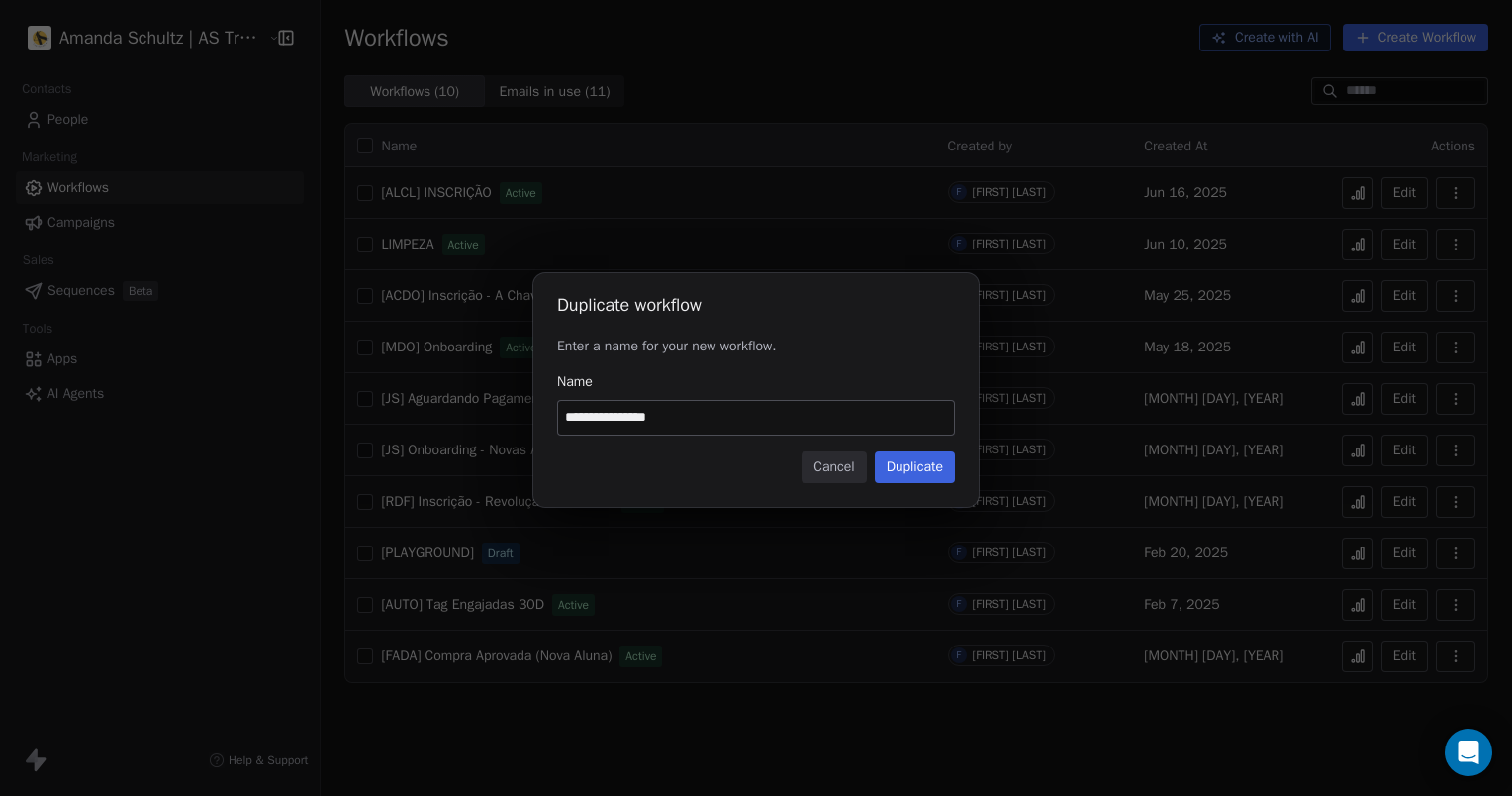 click on "**********" at bounding box center (756, 418) 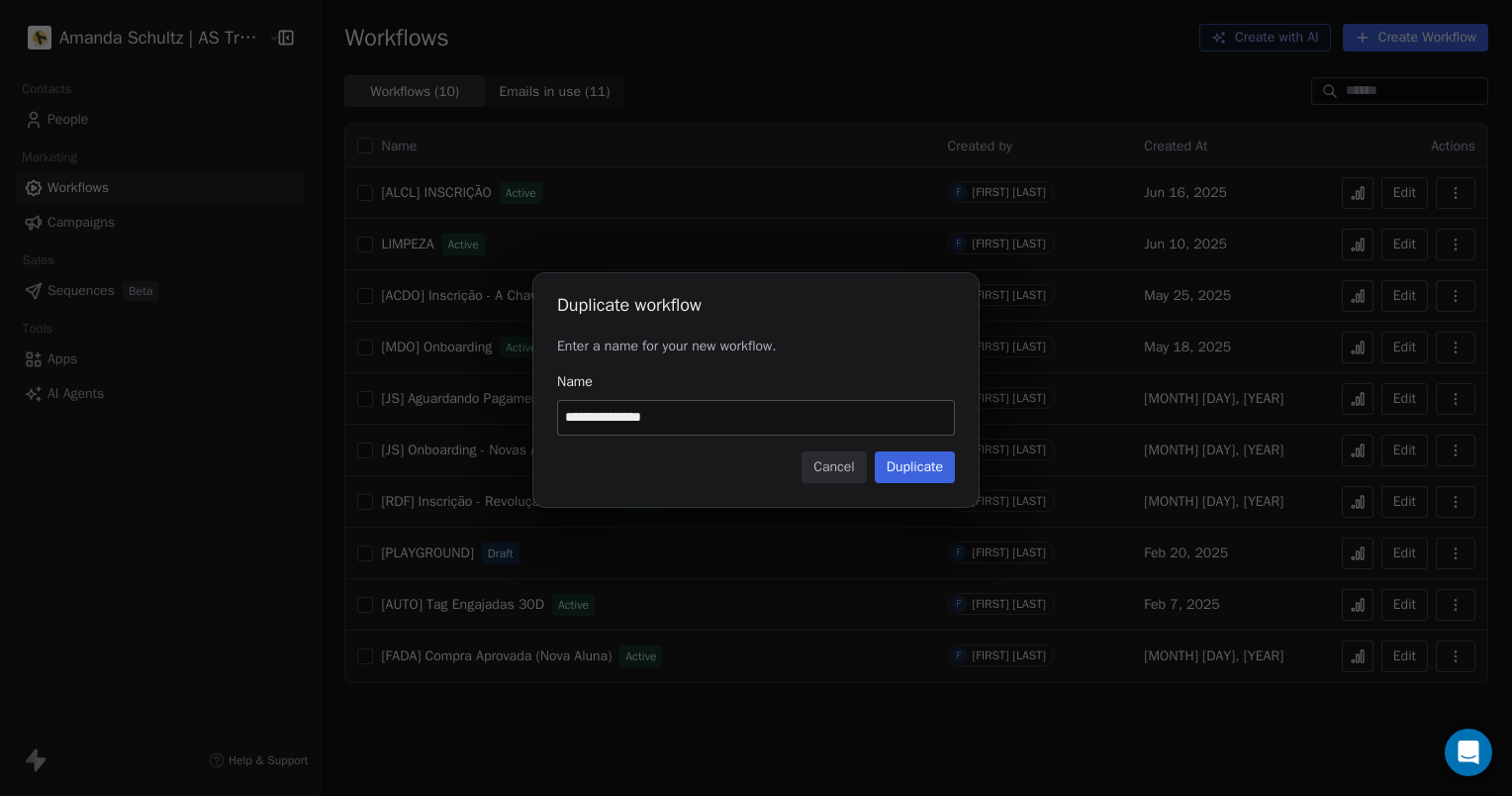 click on "**********" at bounding box center [756, 418] 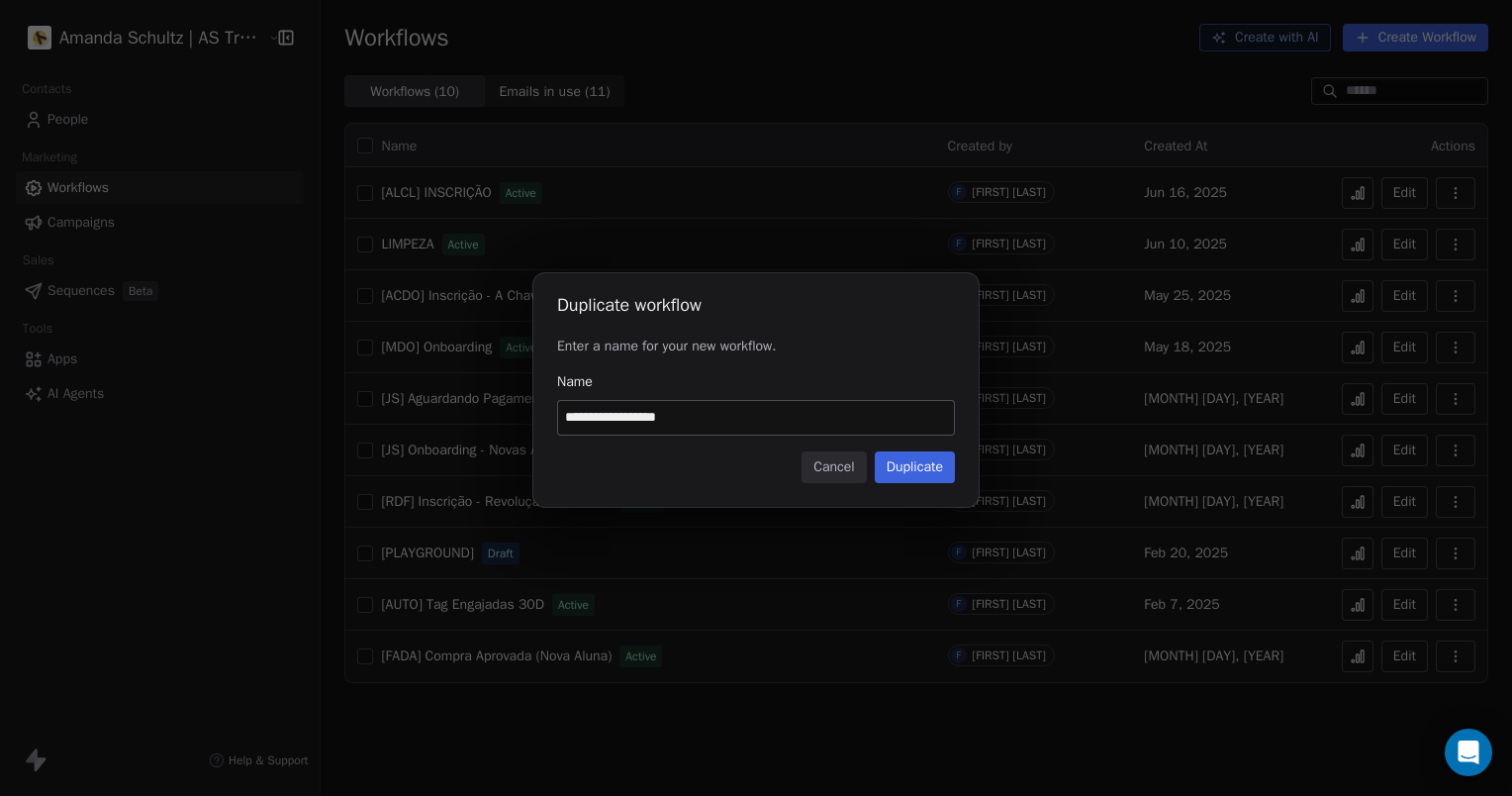 type on "**********" 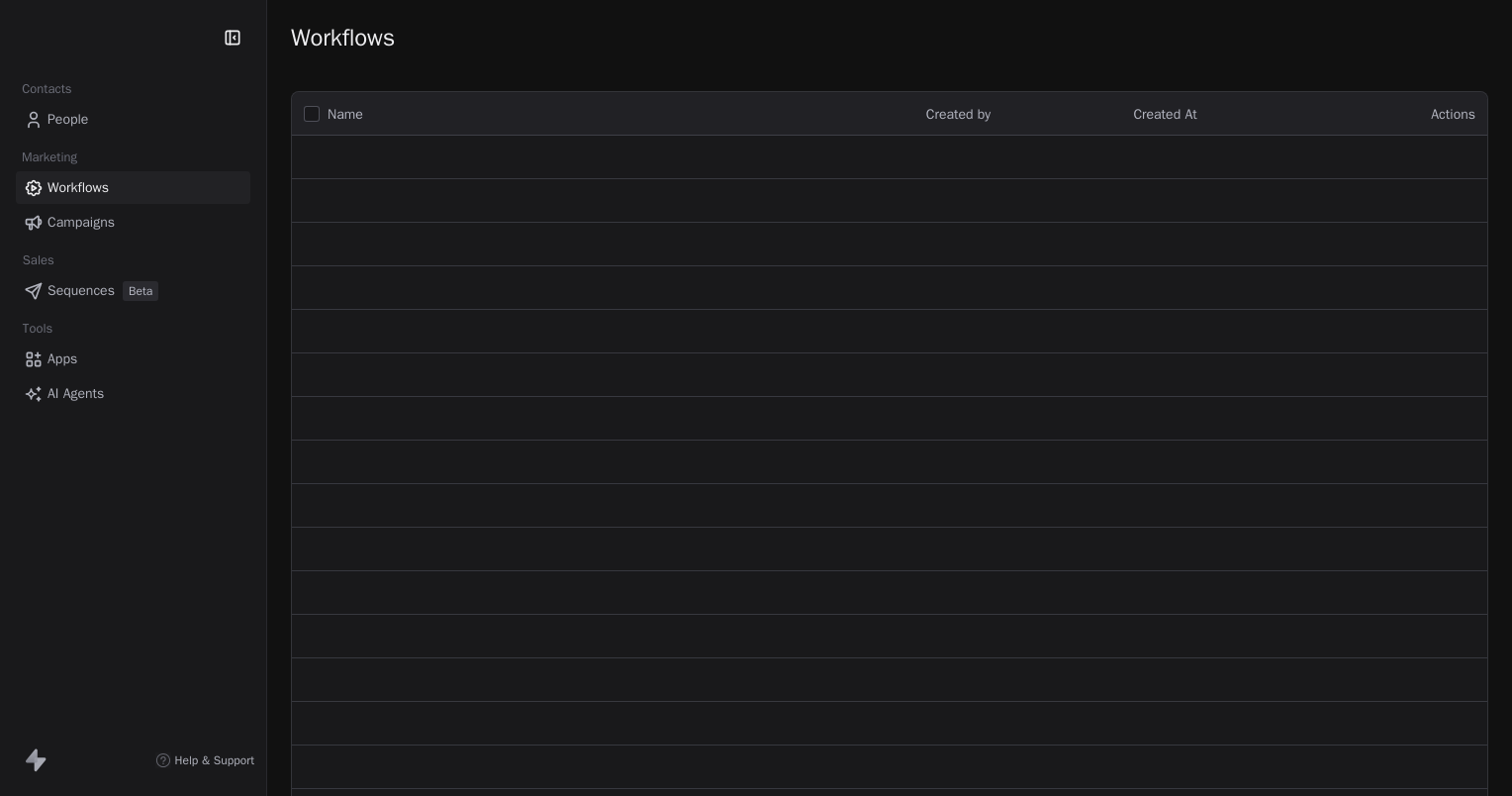 scroll, scrollTop: 0, scrollLeft: 0, axis: both 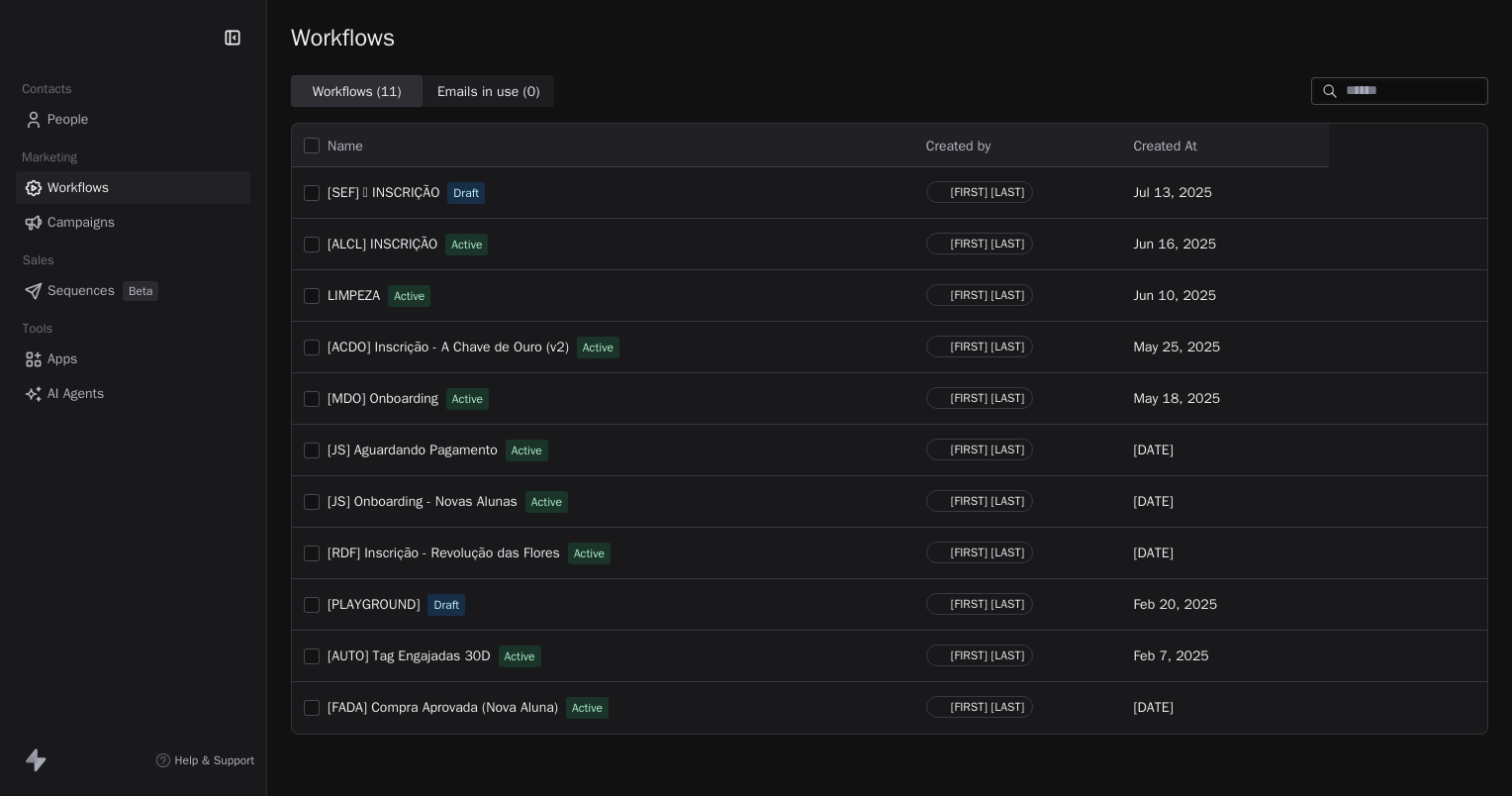 click on "Contacts People Marketing Workflows Campaigns Sales Sequences Beta Tools Apps AI Agents Help & Support Workflows Workflows ( [NUMBER] ) Workflows ( [NUMBER] ) Emails in use ( [NUMBER] ) Emails in use ( [NUMBER] ) Name Created by Created At [SEF] 🪷 INSCRIÇÃO Draft [FIRST] [LAST] [DATE] [ALCL] INSCRIÇÃO Active [FIRST] [LAST] [DATE] LIMPEZA Active [FIRST] [LAST] [DATE] [ACDO] Inscrição - A Chave de Ouro (v2) Active [FIRST] [LAST] [DATE] [MDO] Onboarding Active [FIRST] [LAST] [DATE] [JS] Aguardando Pagamento Active [FIRST] [LAST] [DATE] [JS] Onboarding - Novas Alunas Active [FIRST] [LAST] [DATE] [RDF] Inscrição - Revolução das Flores Active [FIRST] [LAST] [DATE] [PLAYGROUND] Draft [FIRST] [LAST] [DATE] [AUTO] Tag Engajadas 30D Active [FIRST] [LAST] [DATE] [FADA] Compra Aprovada (Nova Aluna) Active [FIRST] [LAST] [DATE]" at bounding box center (756, 398) 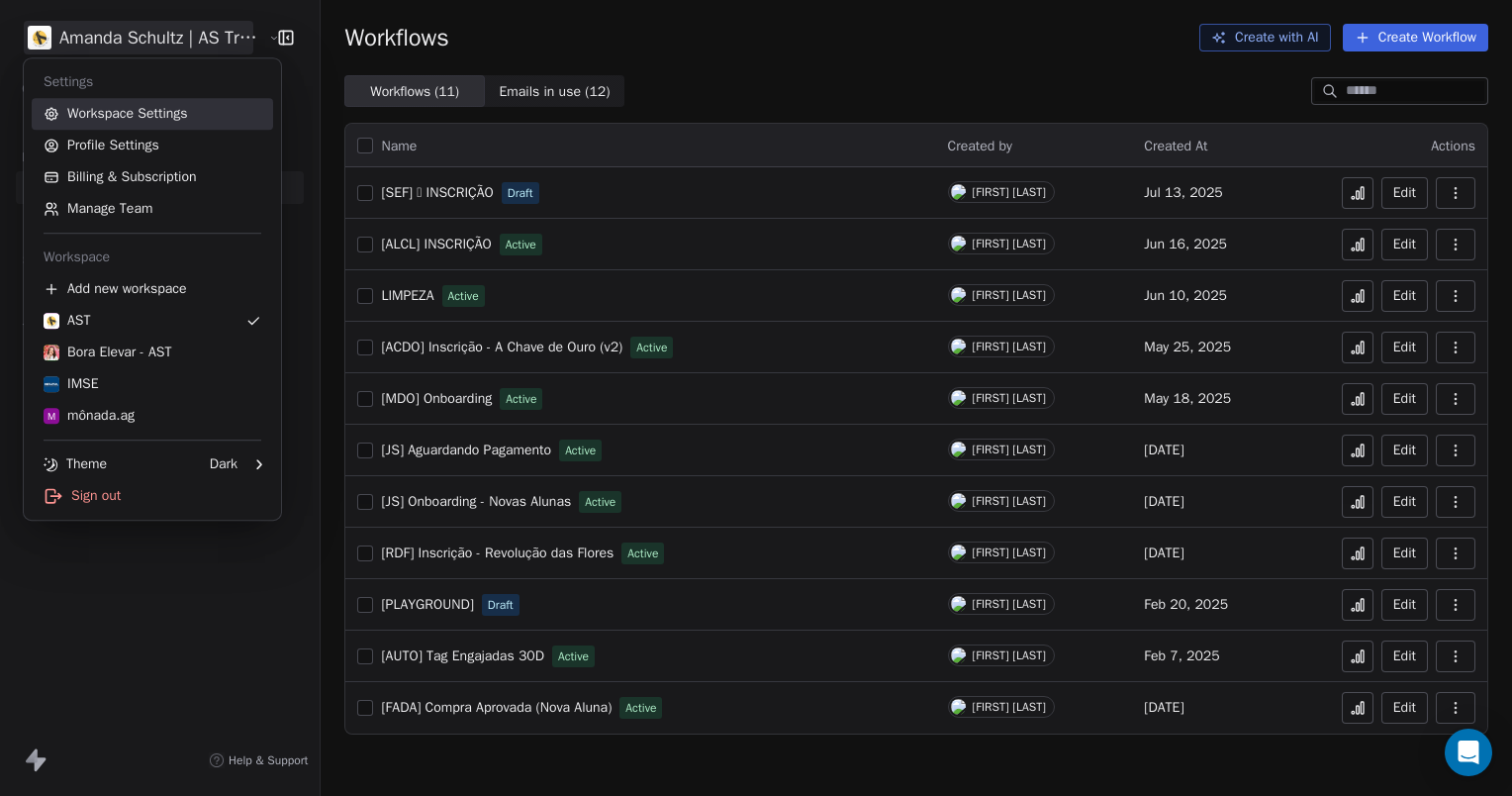 click on "Workspace Settings" at bounding box center (152, 114) 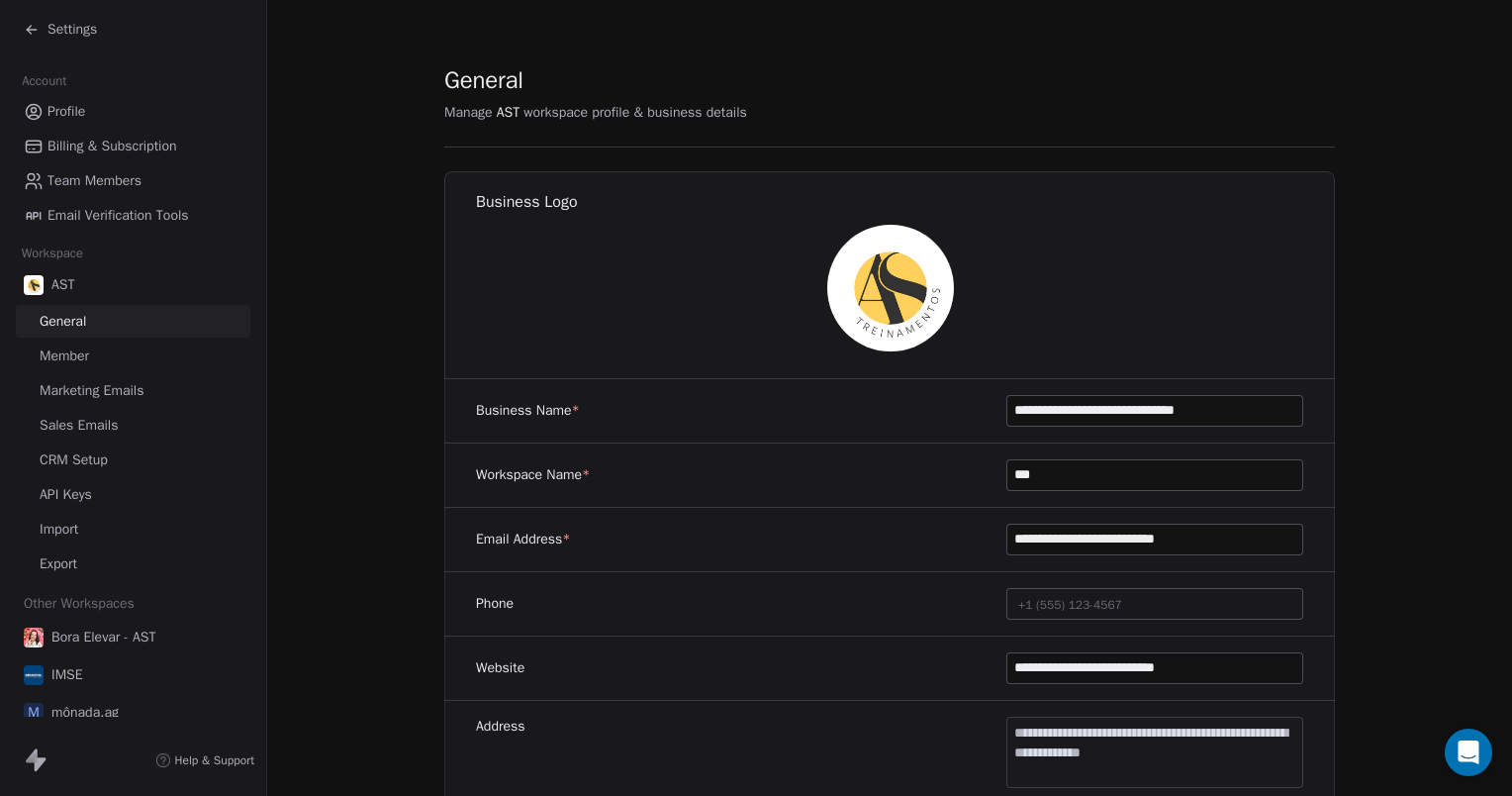 click on "CRM Setup" at bounding box center [73, 459] 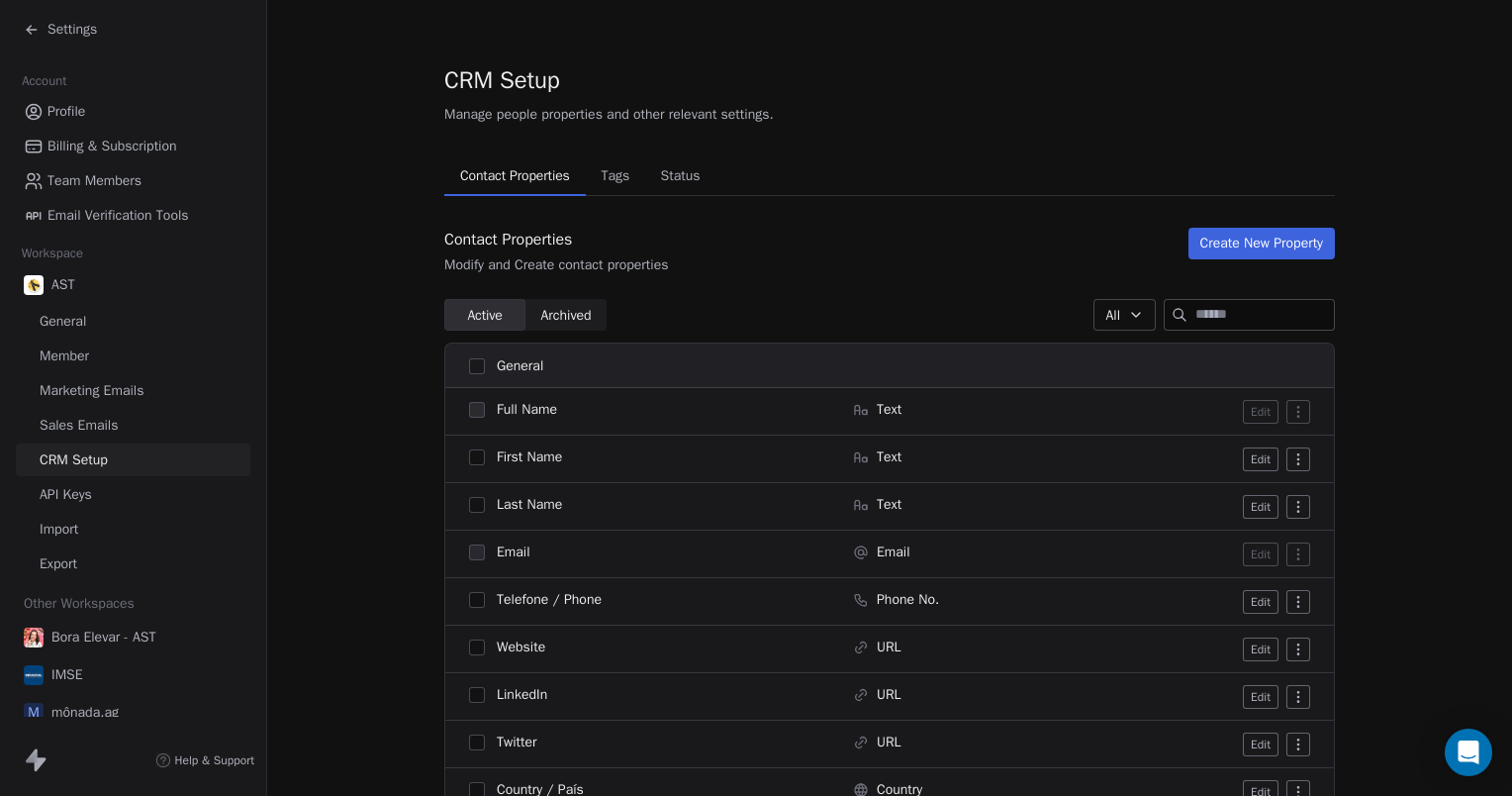 click on "Tags" at bounding box center [614, 176] 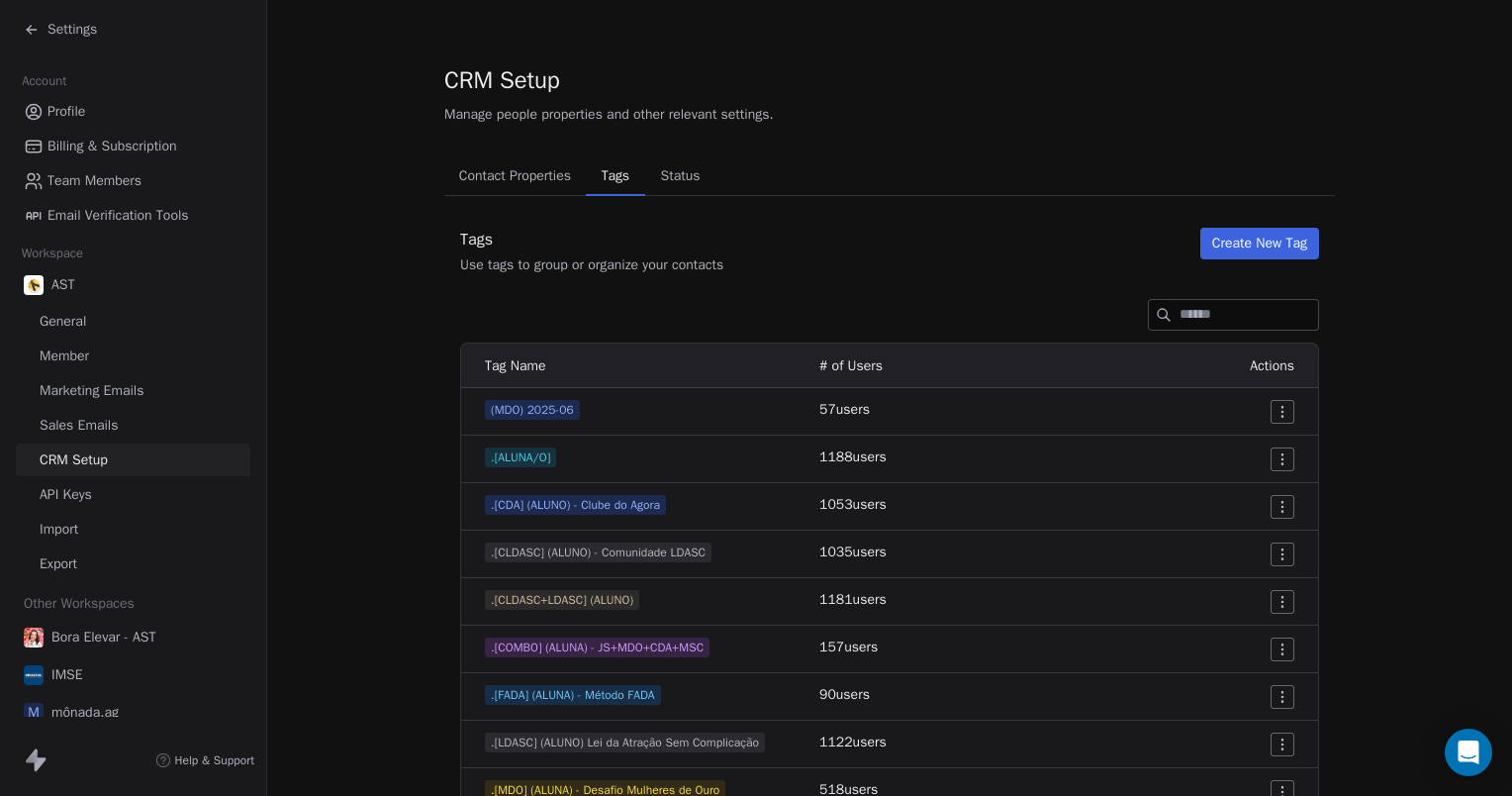 click at bounding box center [1249, 315] 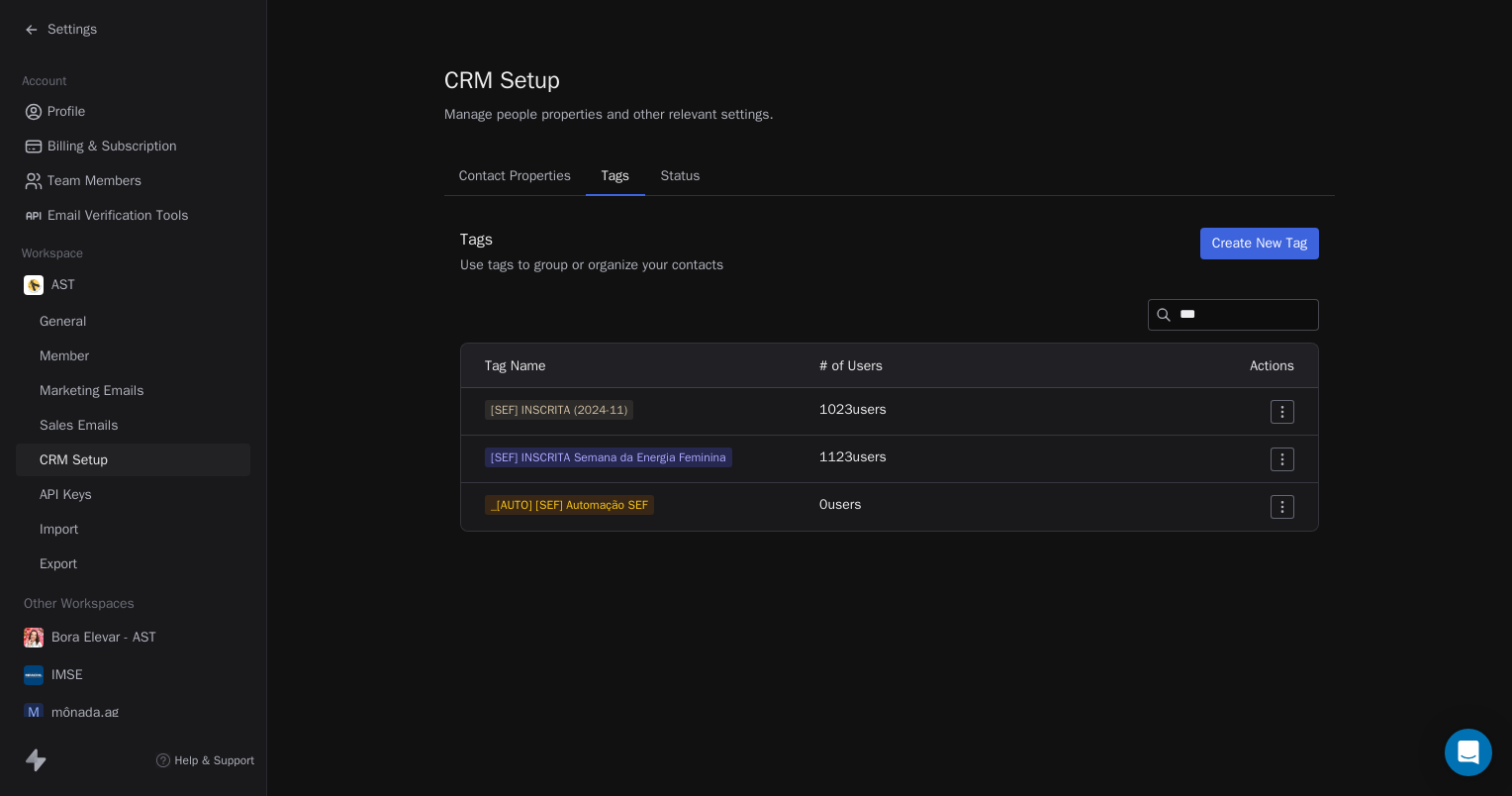 type on "***" 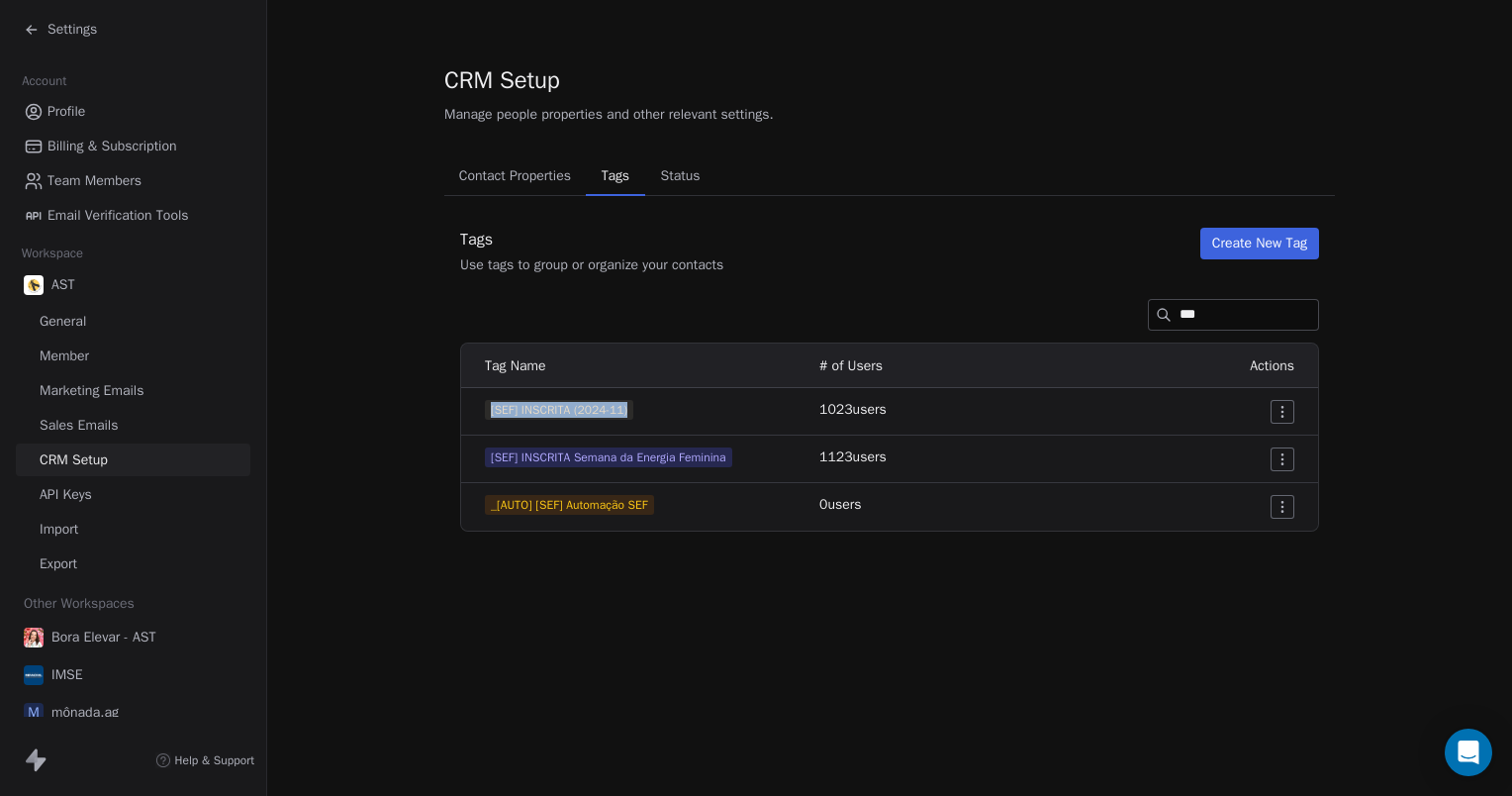 drag, startPoint x: 708, startPoint y: 416, endPoint x: 489, endPoint y: 419, distance: 219.02055 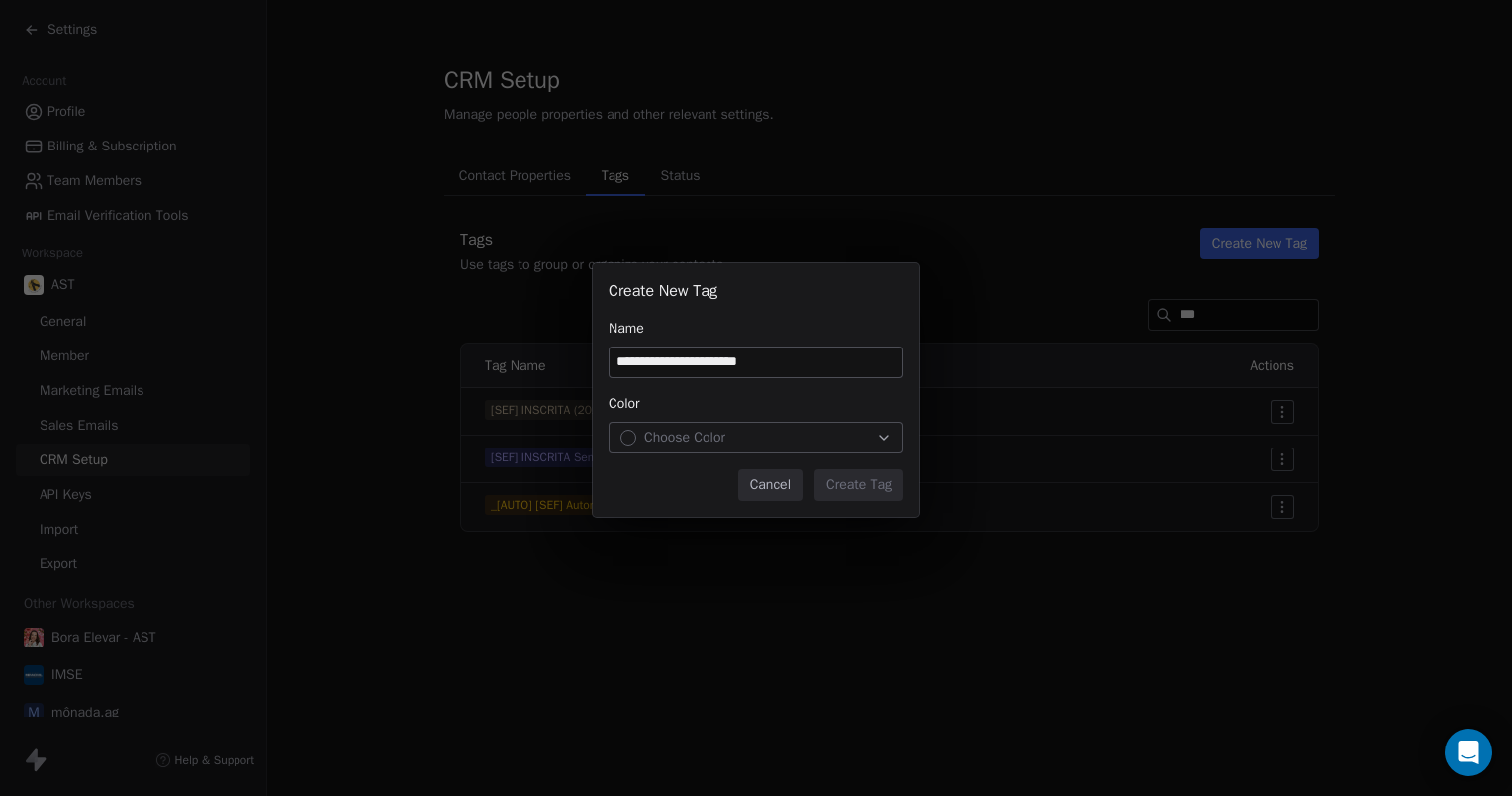click on "**********" at bounding box center [756, 362] 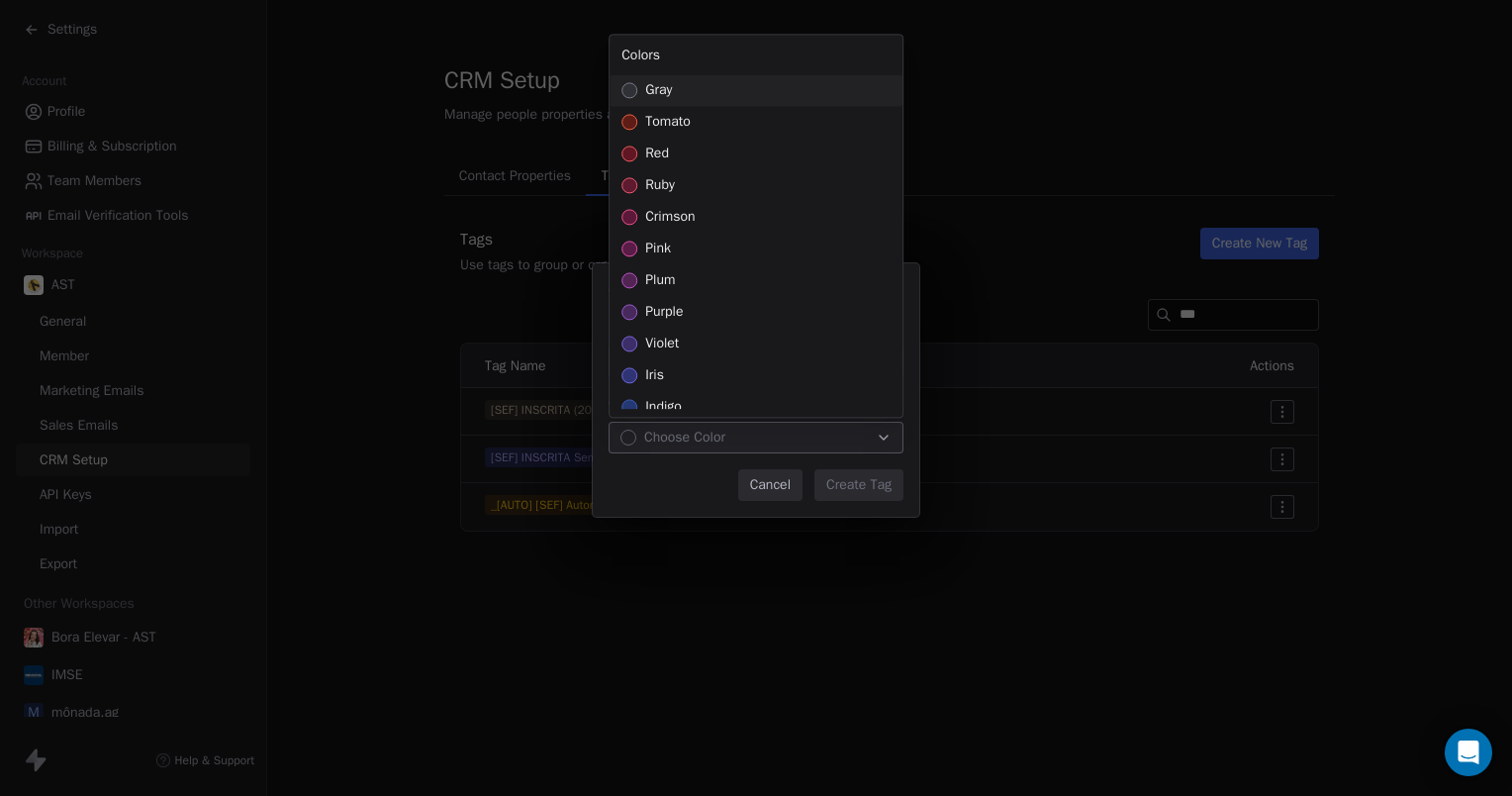 click on "gray" at bounding box center (756, 90) 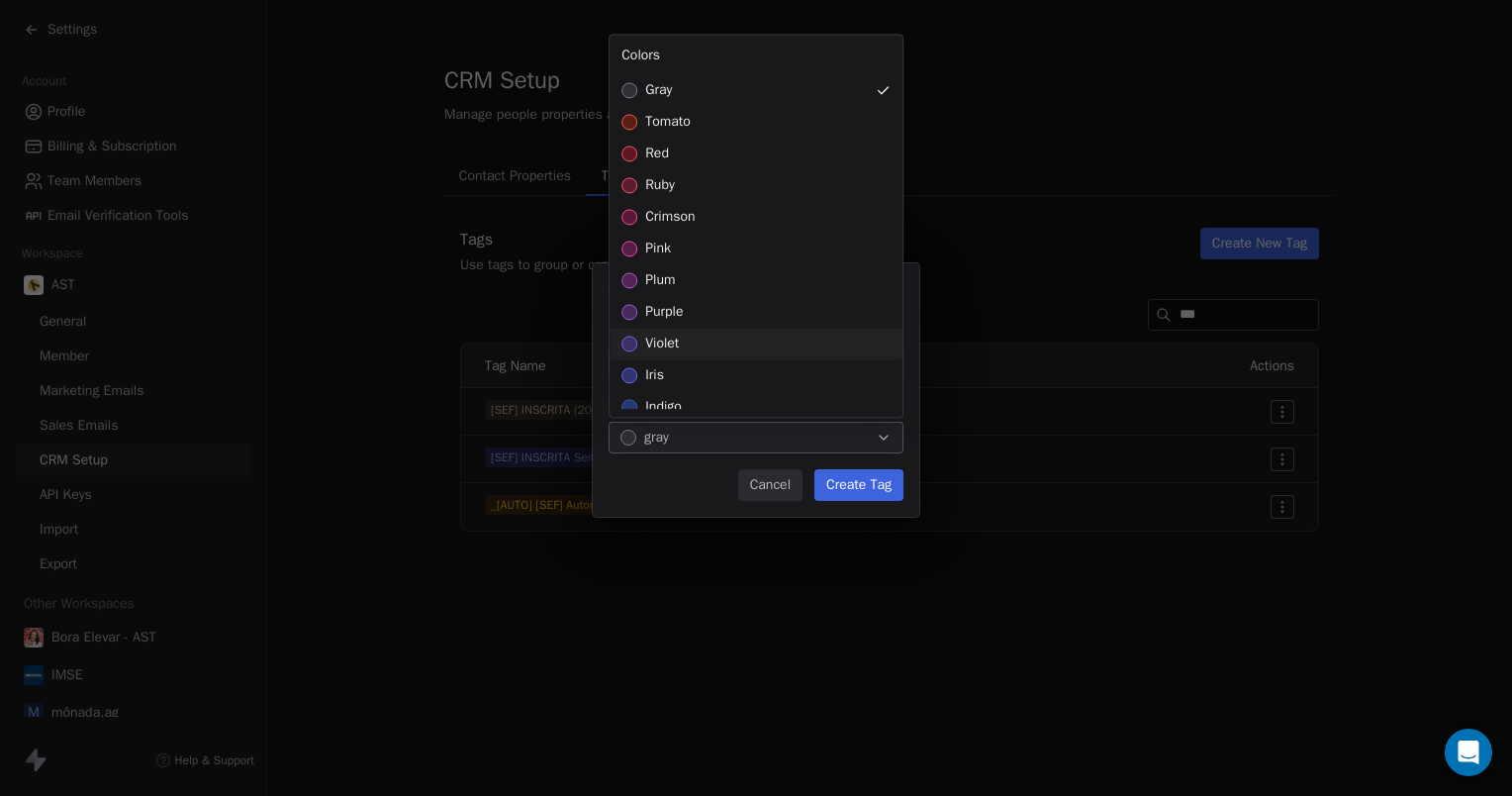 click on "**********" at bounding box center (756, 398) 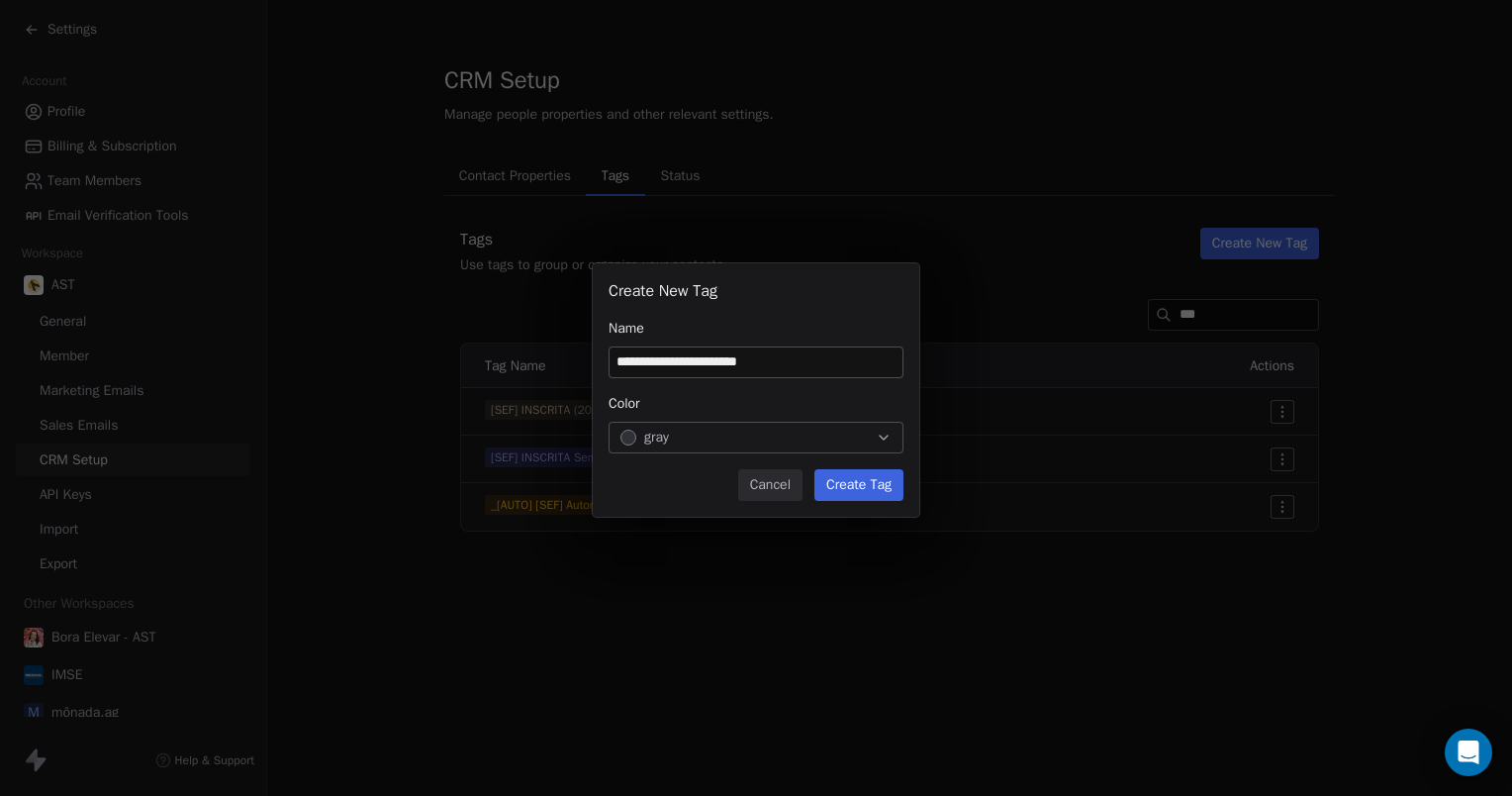click on "gray" at bounding box center (756, 438) 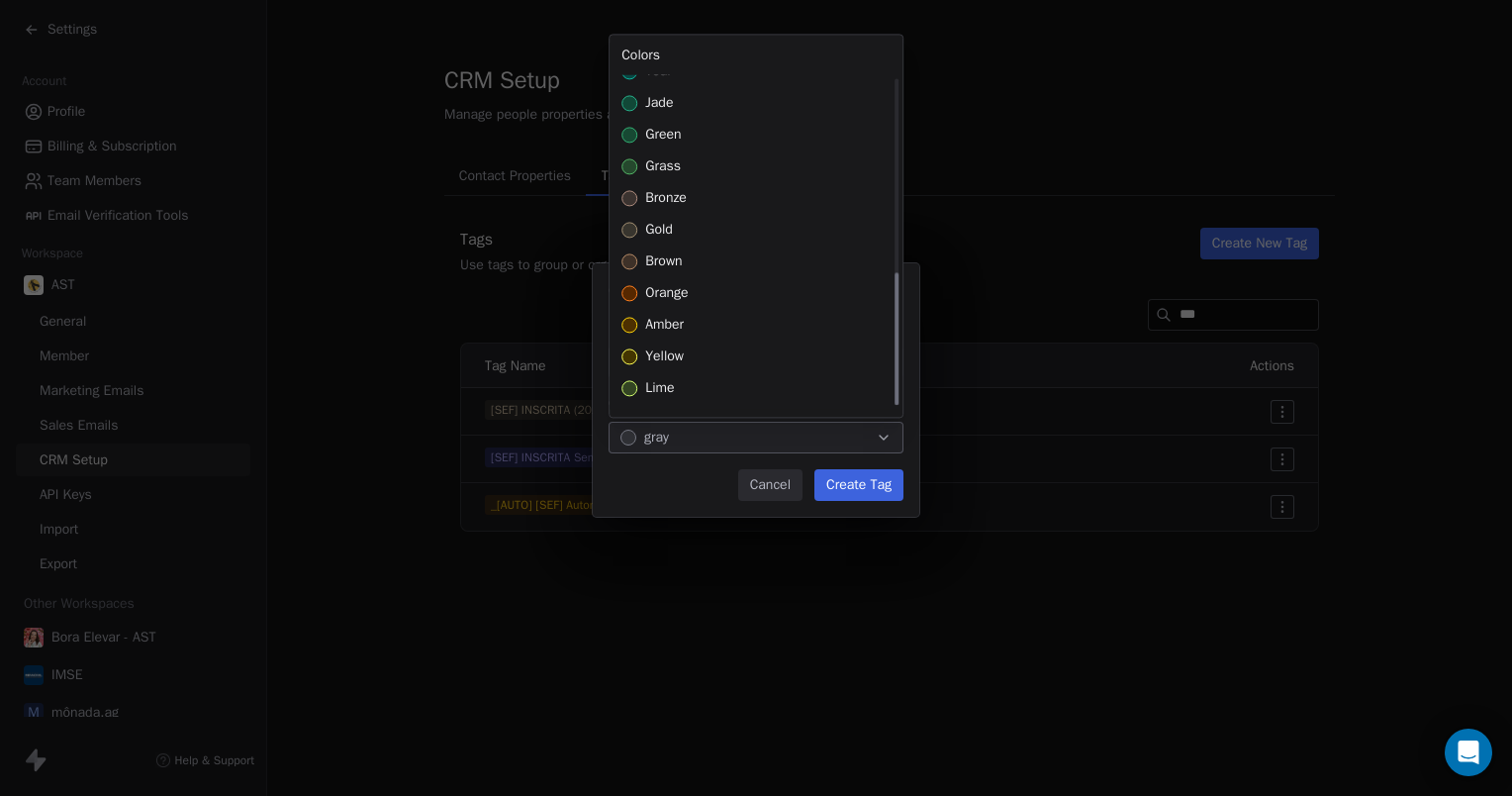 scroll, scrollTop: 489, scrollLeft: 0, axis: vertical 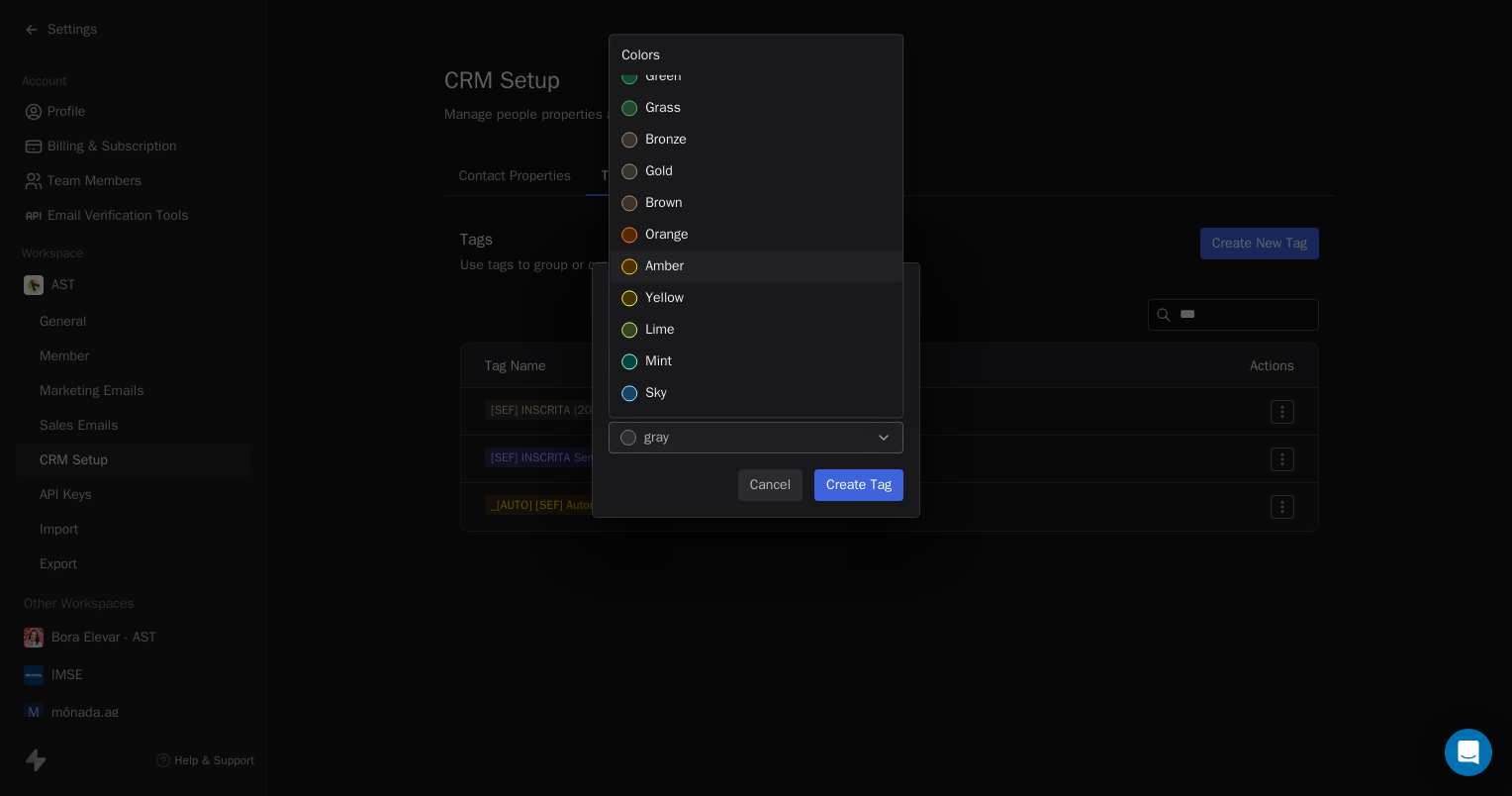 click on "amber" at bounding box center (756, 266) 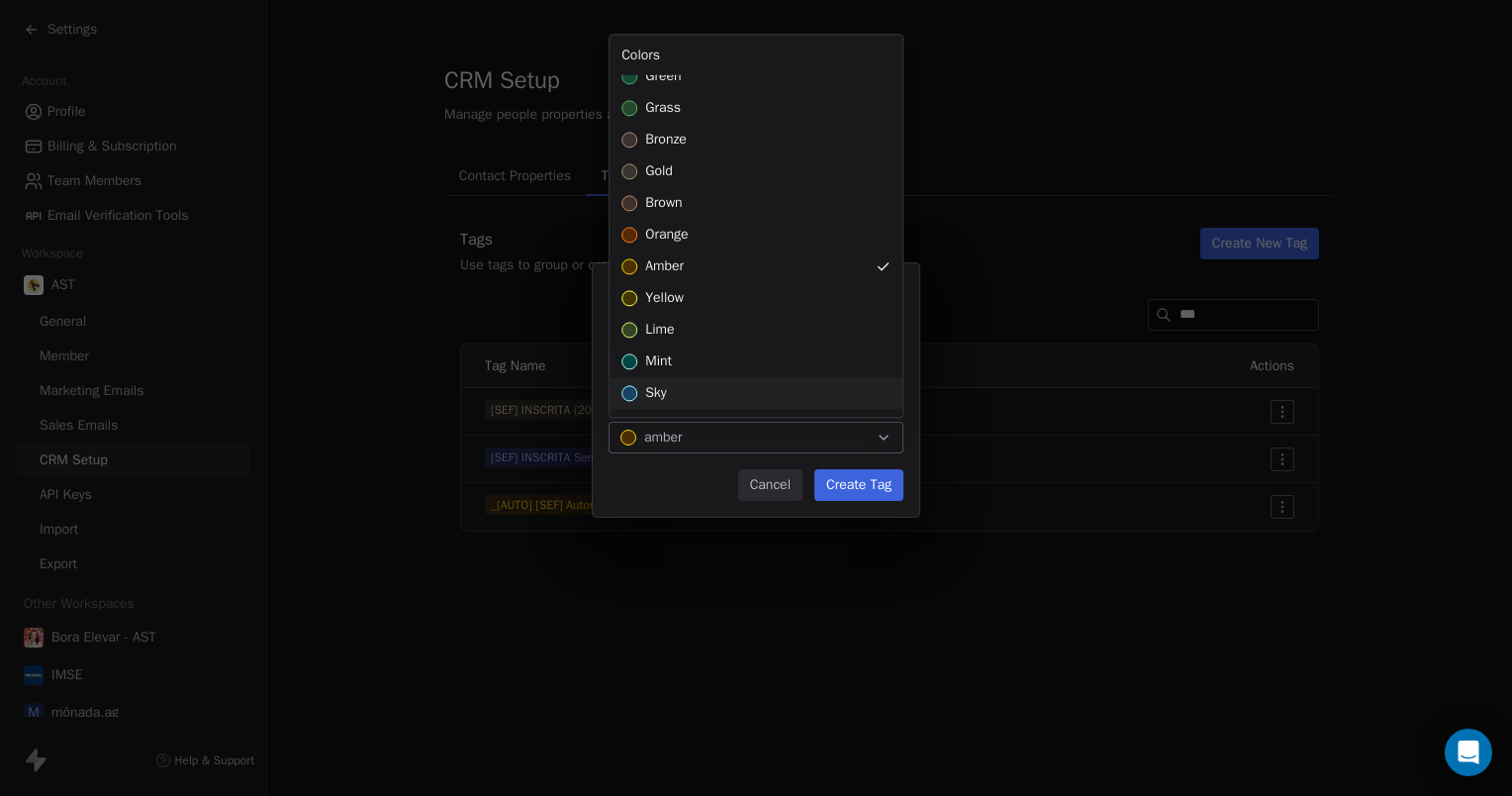 click on "**********" at bounding box center (756, 398) 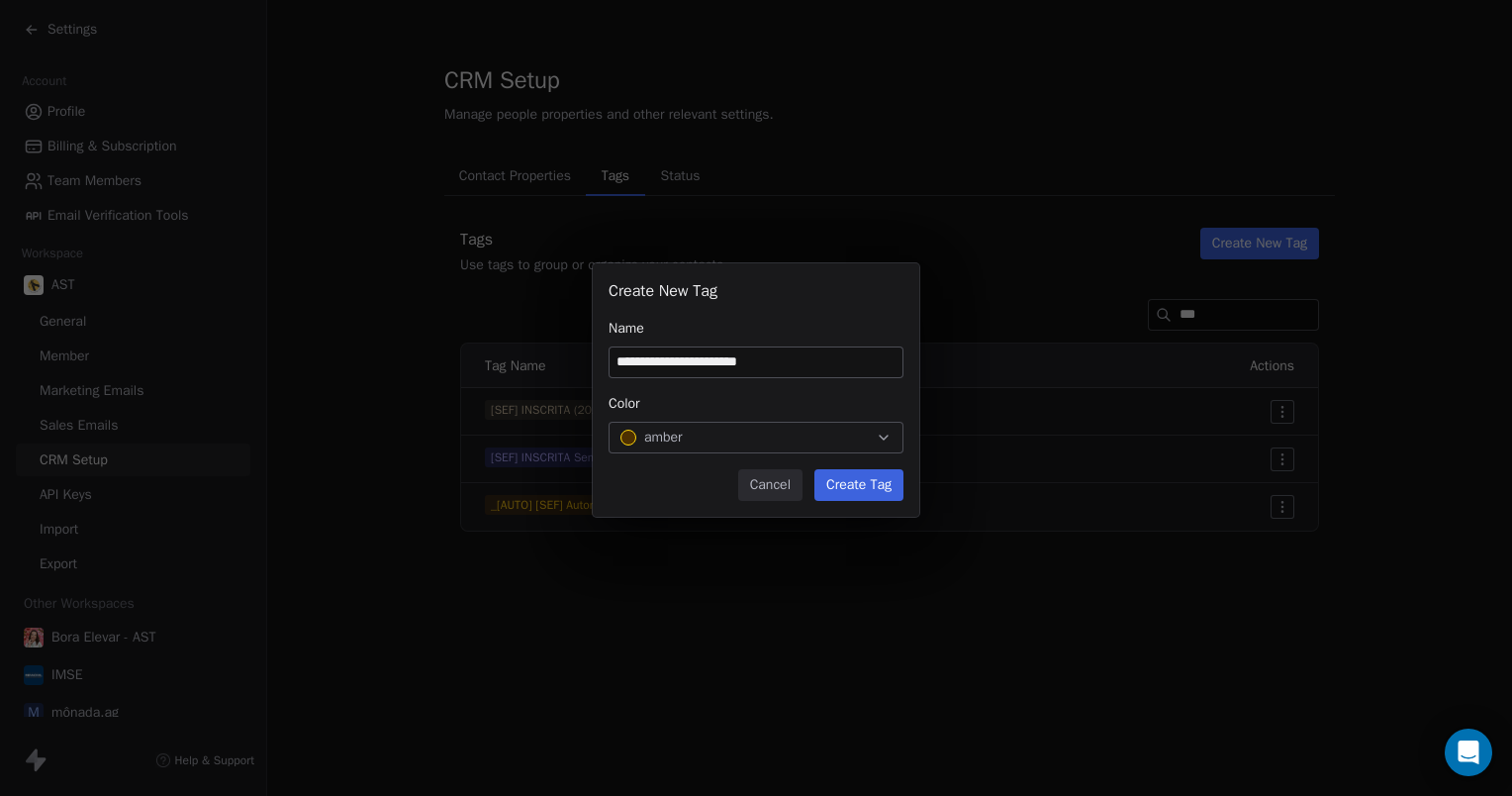 click on "Create Tag" at bounding box center (859, 485) 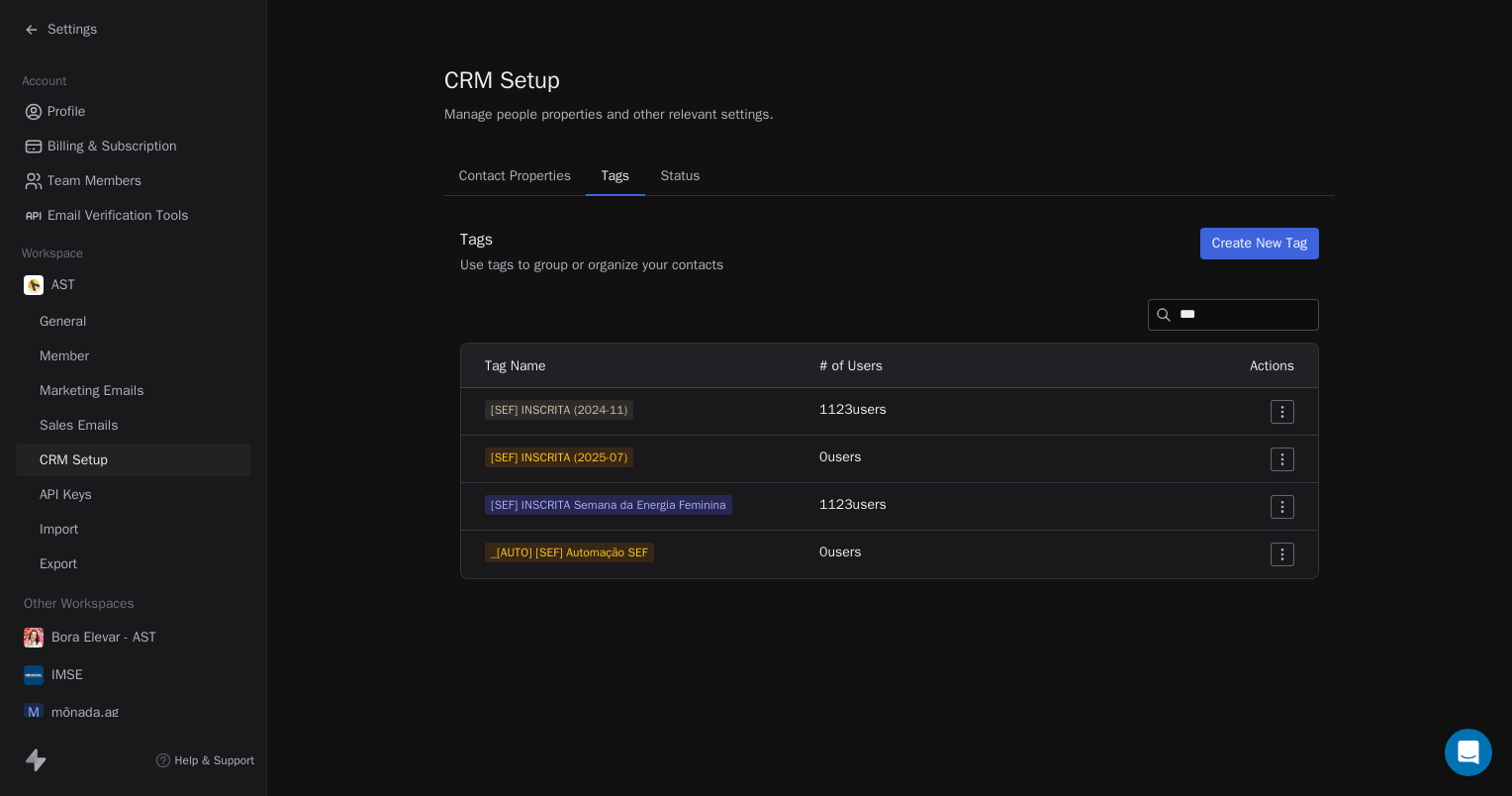 click 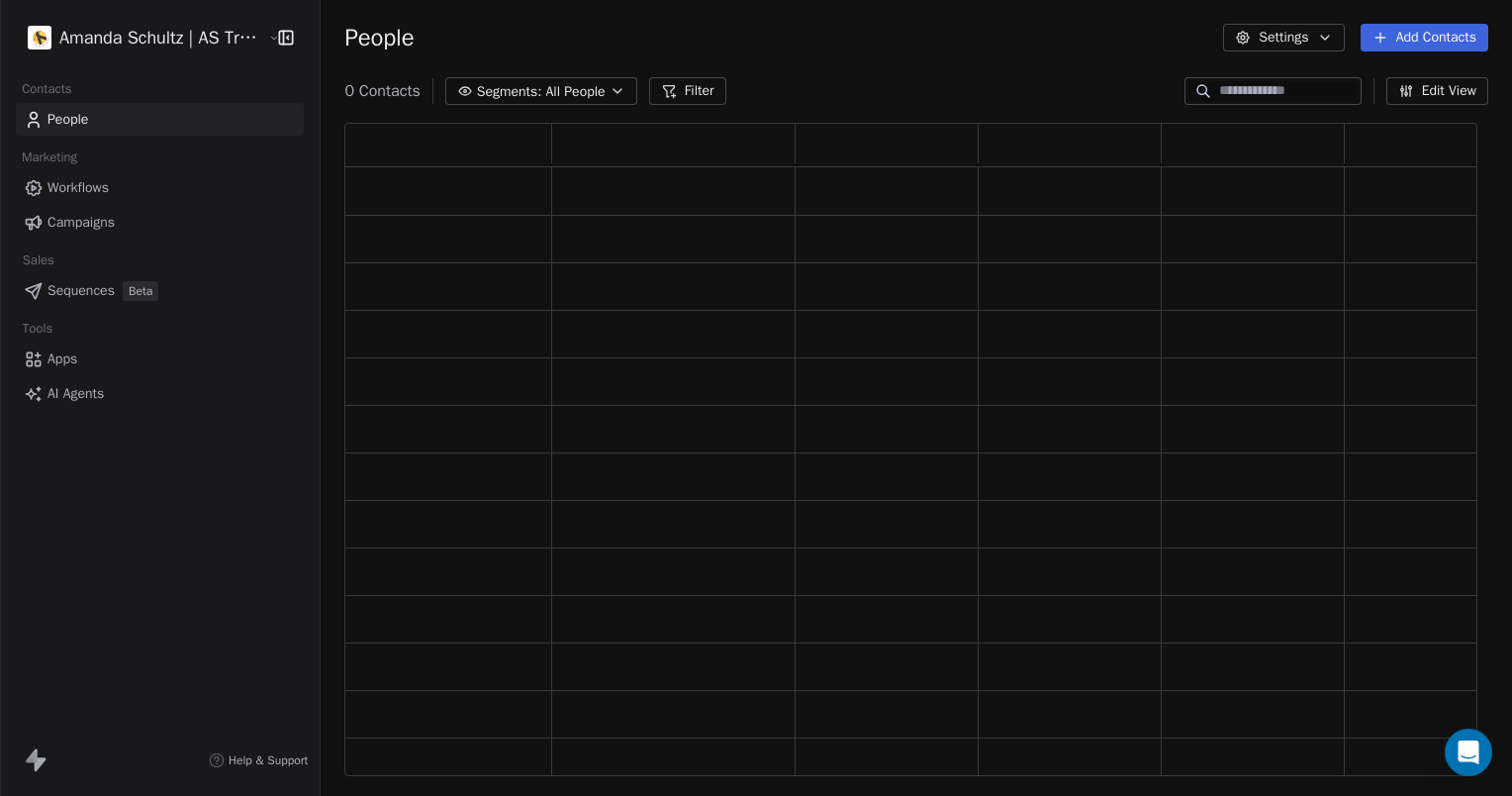 scroll, scrollTop: 16, scrollLeft: 16, axis: both 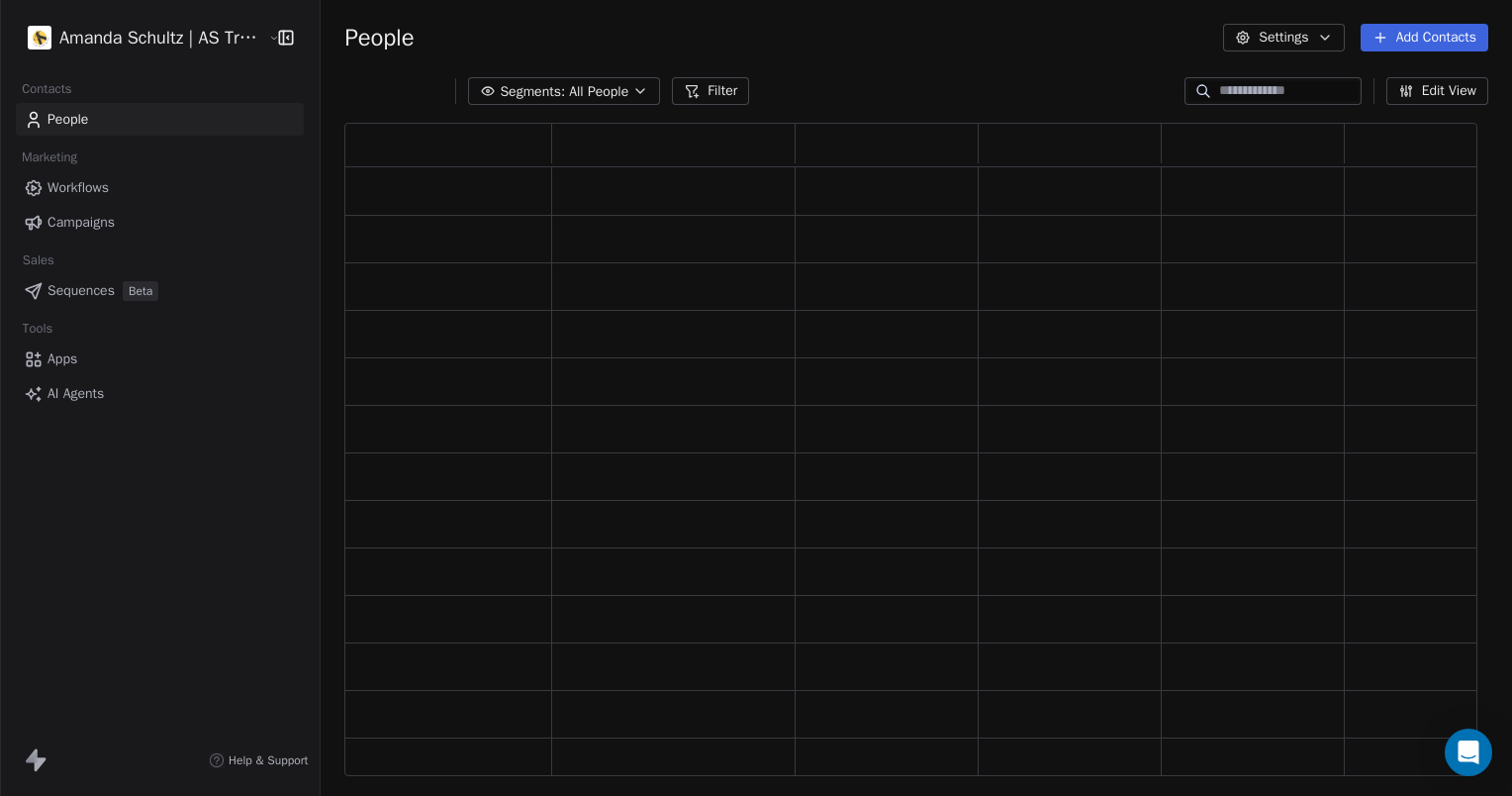 click on "Workflows" at bounding box center [78, 187] 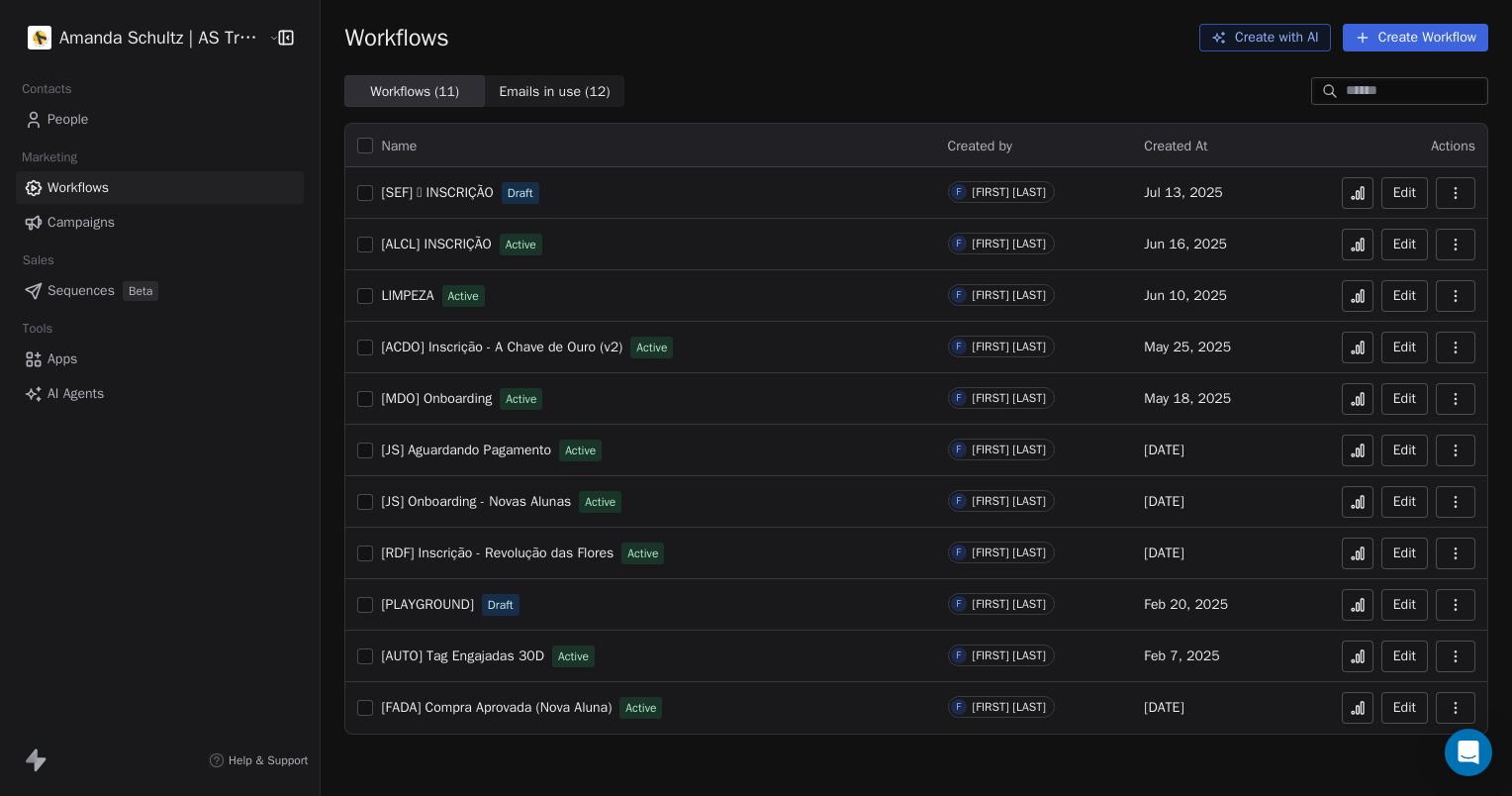 click on "[SEF] 🪷 INSCRIÇÃO" at bounding box center [436, 192] 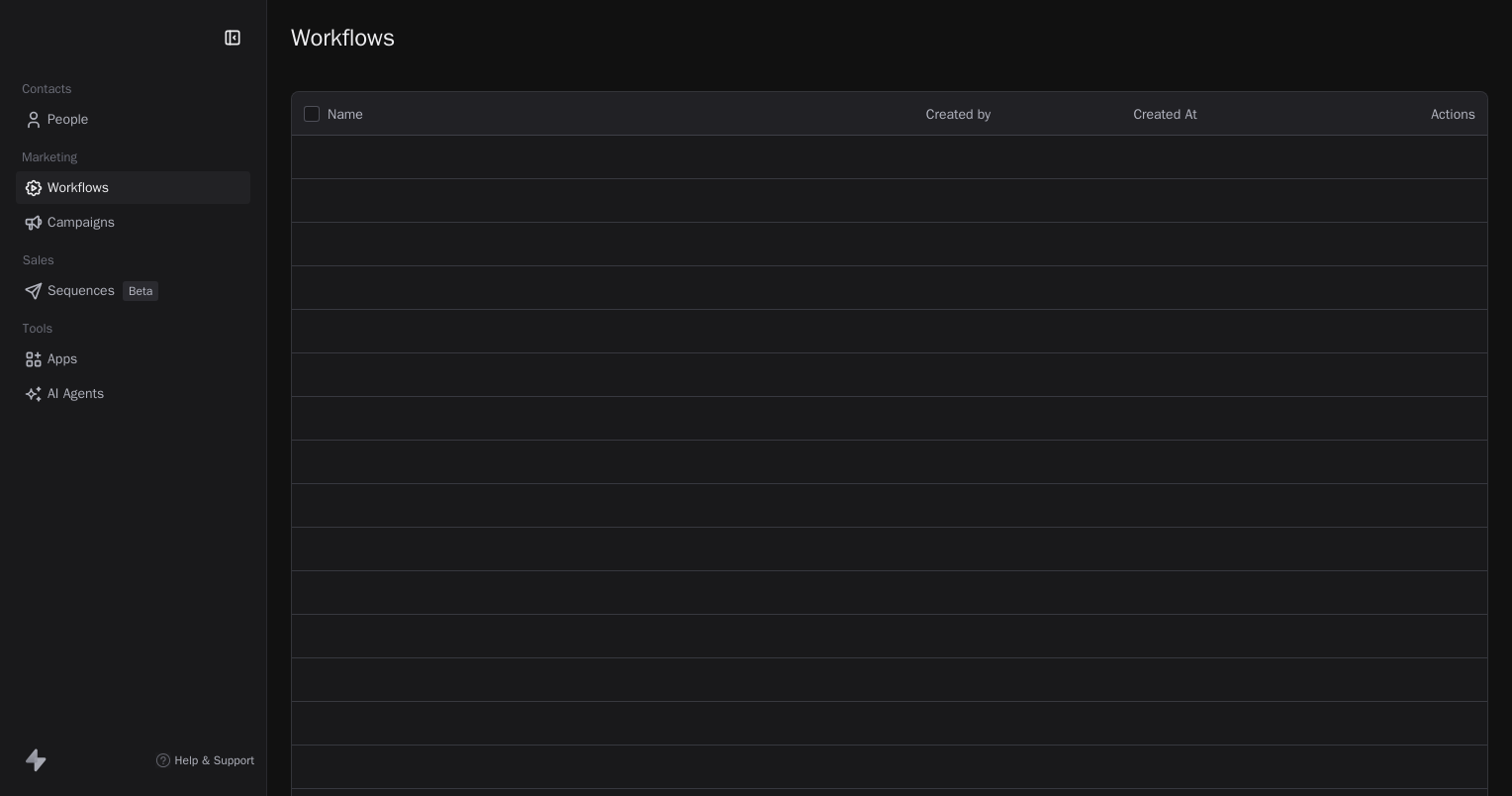 scroll, scrollTop: 0, scrollLeft: 0, axis: both 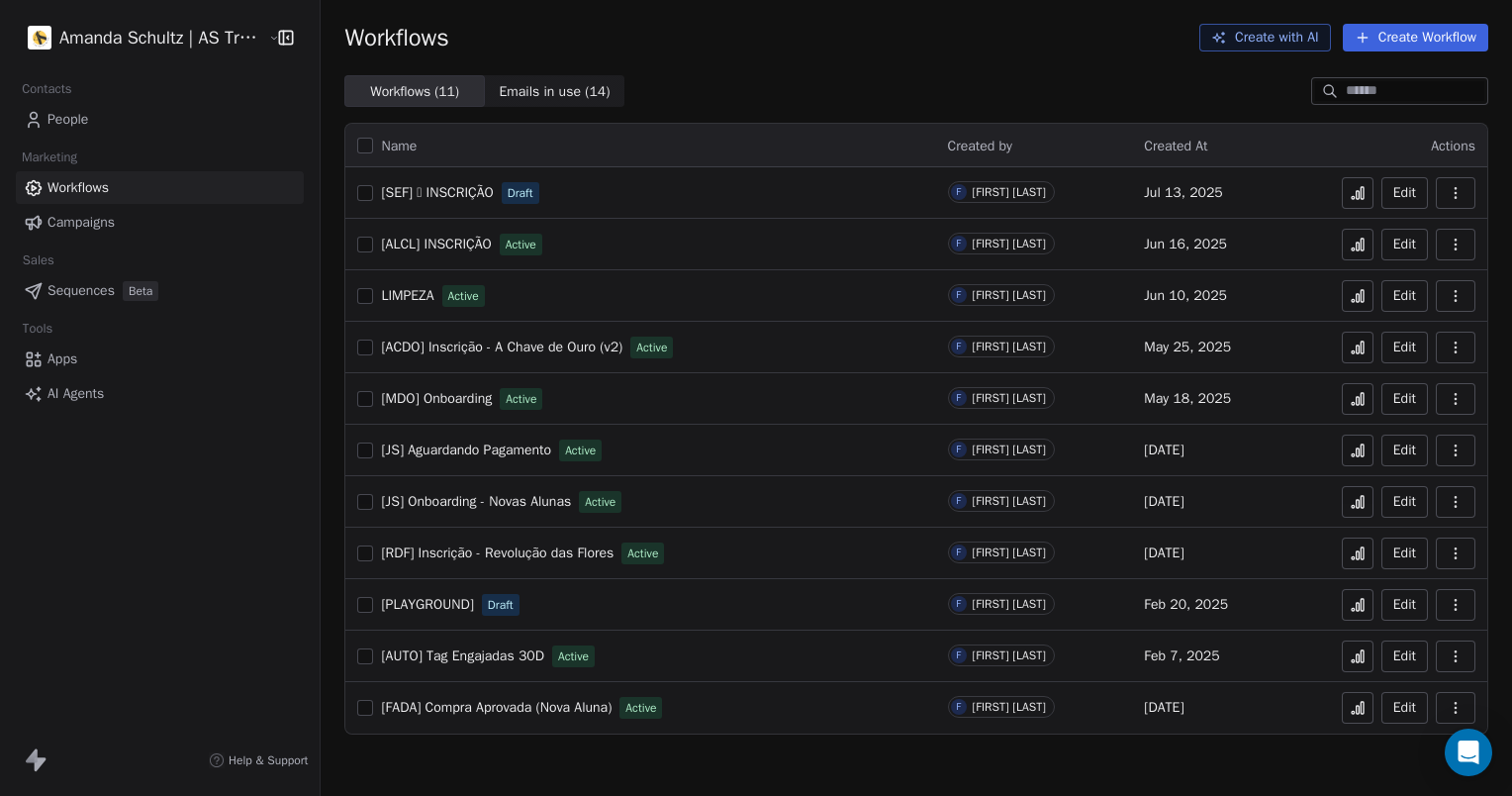 click on "[ALCL] INSCRIÇÃO" at bounding box center (435, 244) 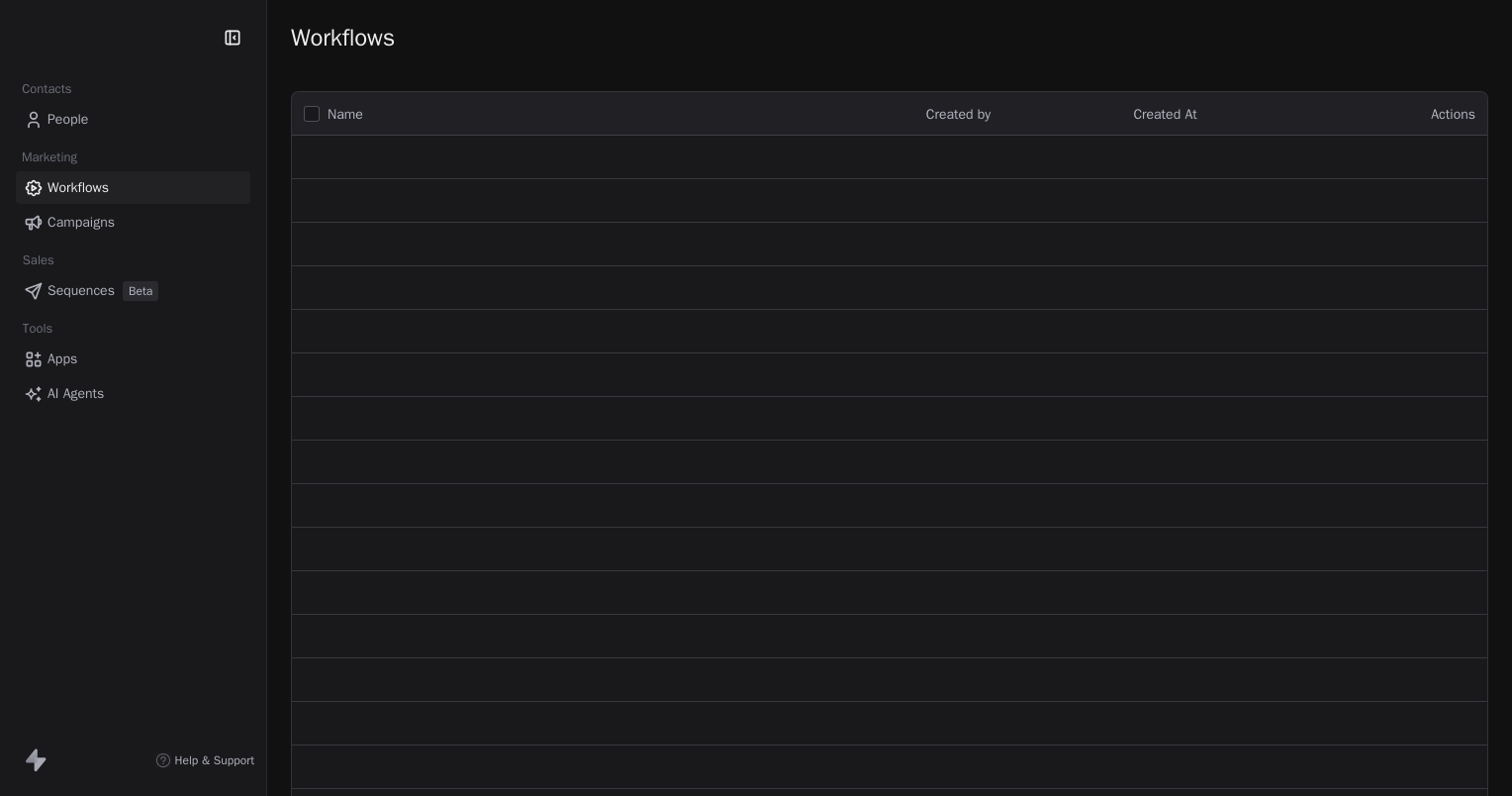 scroll, scrollTop: 0, scrollLeft: 0, axis: both 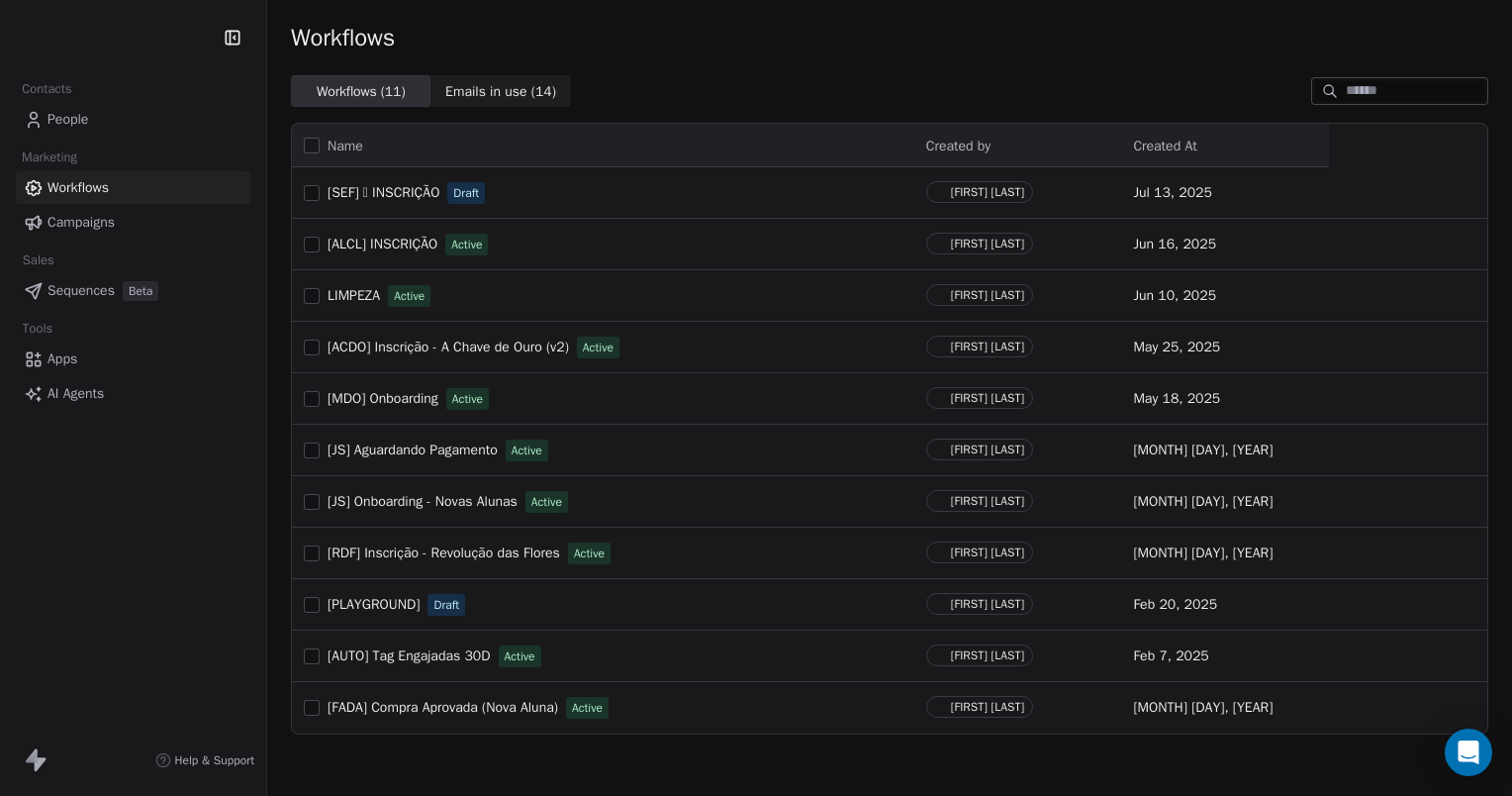 click on "[SEF] 🪷 INSCRIÇÃO" at bounding box center [383, 192] 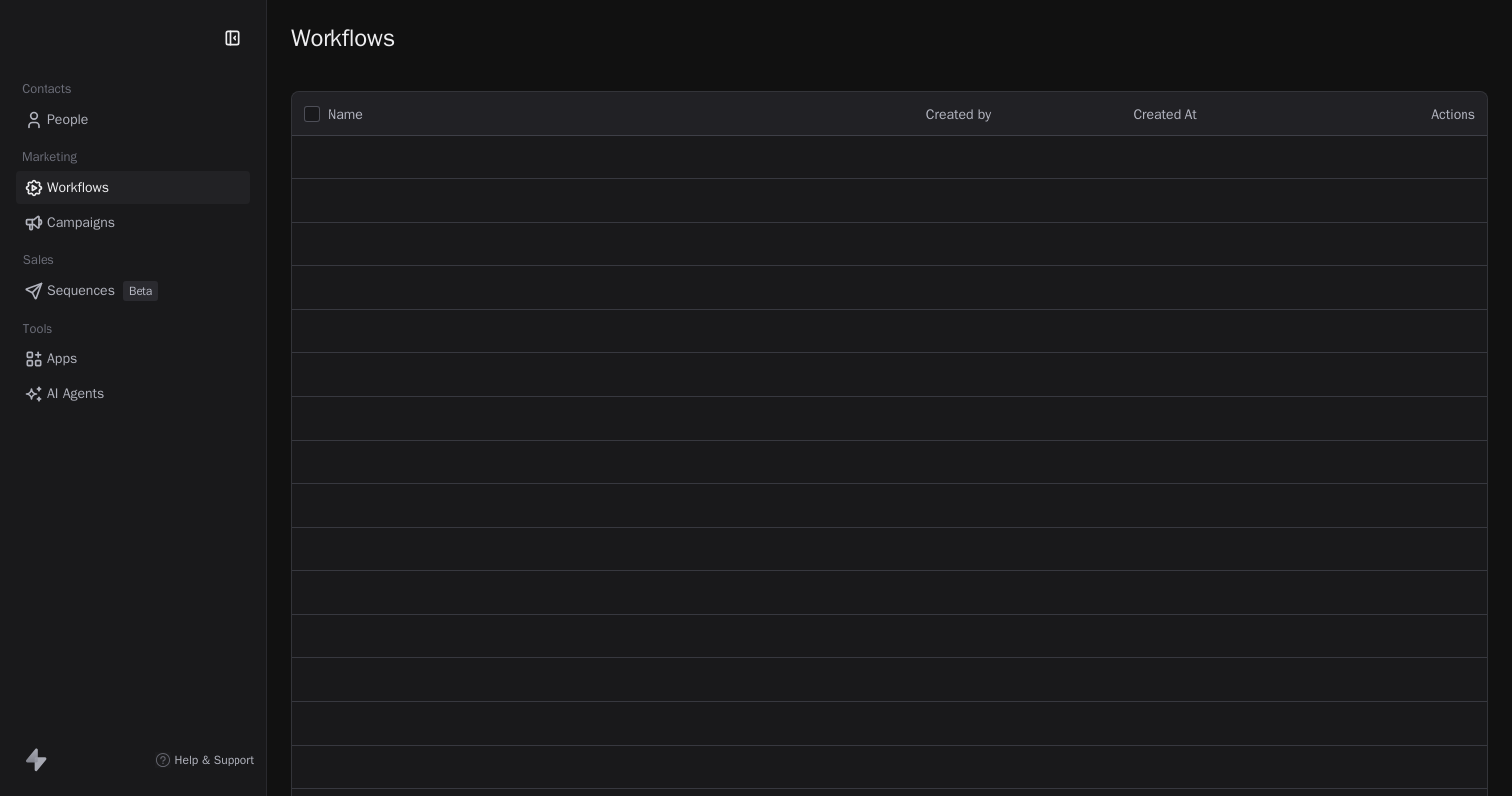 scroll, scrollTop: 0, scrollLeft: 0, axis: both 